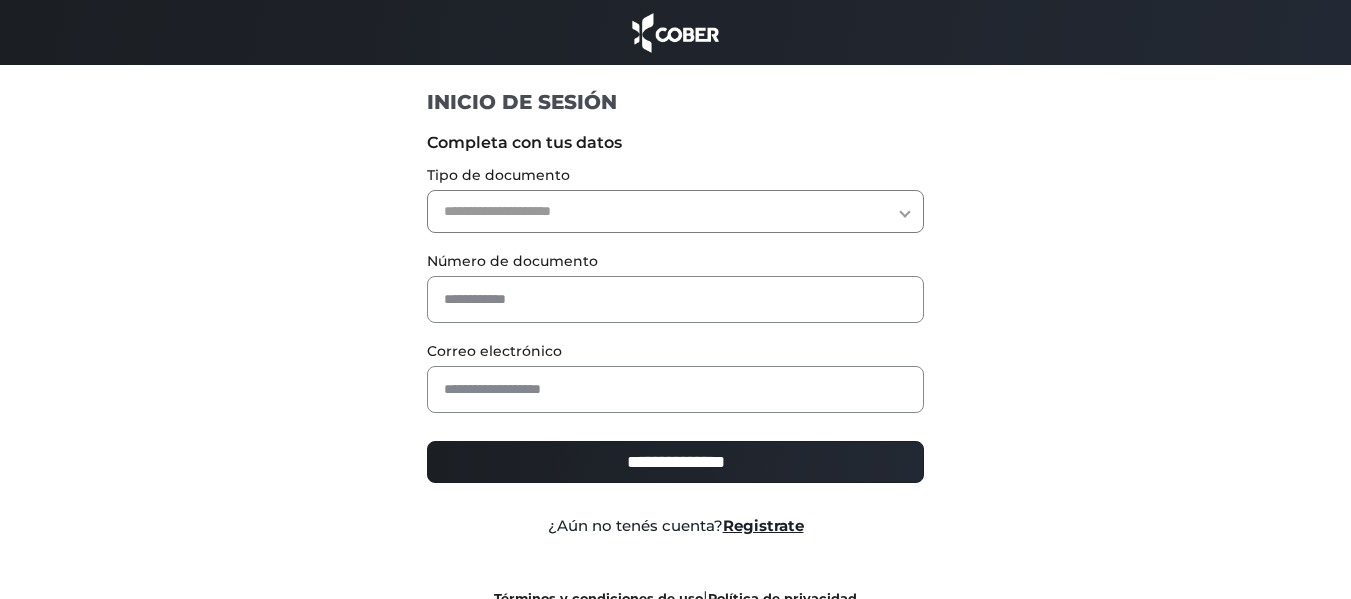 scroll, scrollTop: 0, scrollLeft: 0, axis: both 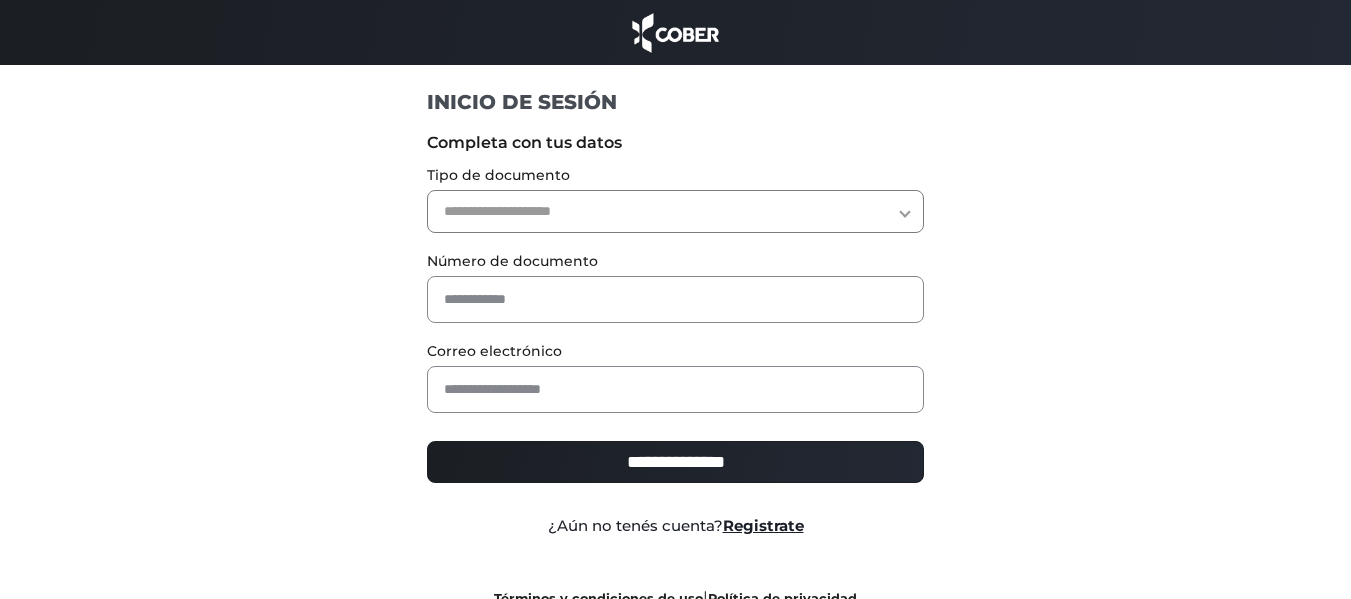 click on "**********" at bounding box center [675, 211] 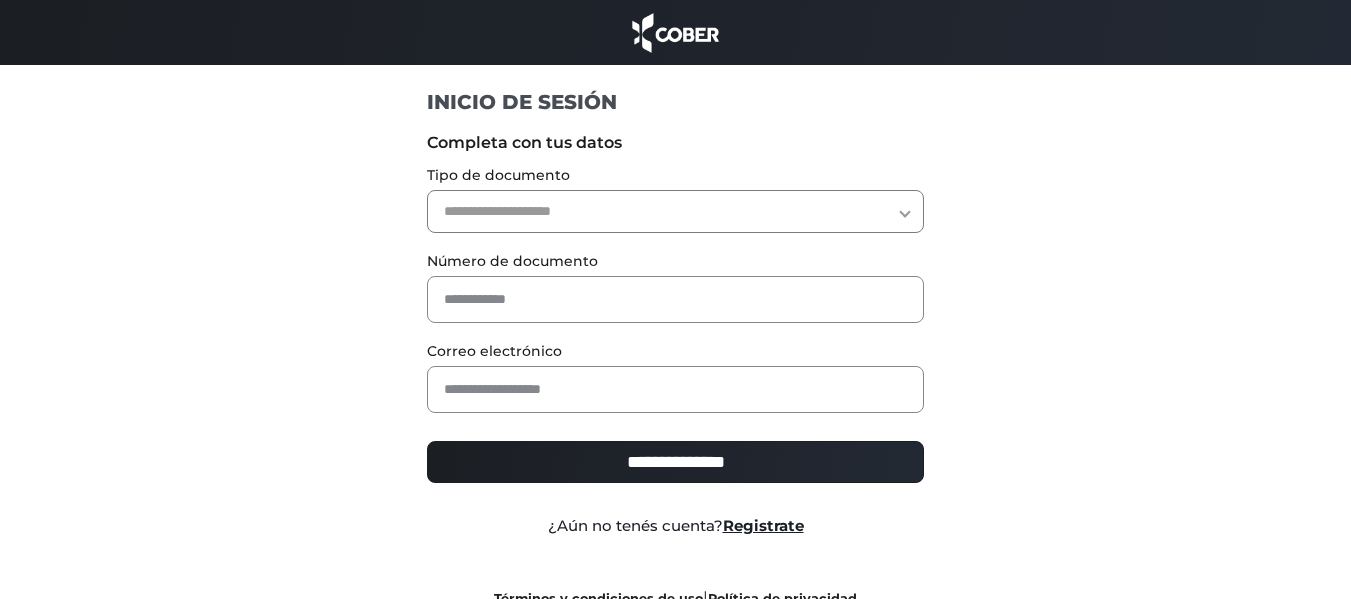 select on "***" 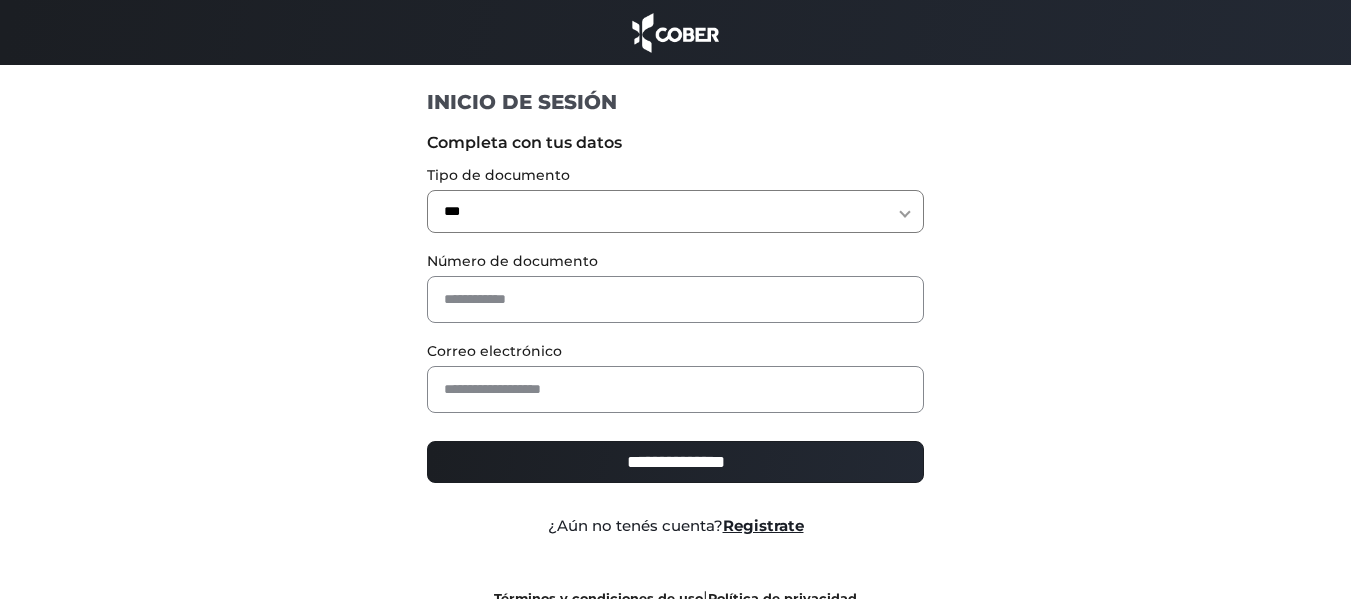 click on "**********" at bounding box center (675, 211) 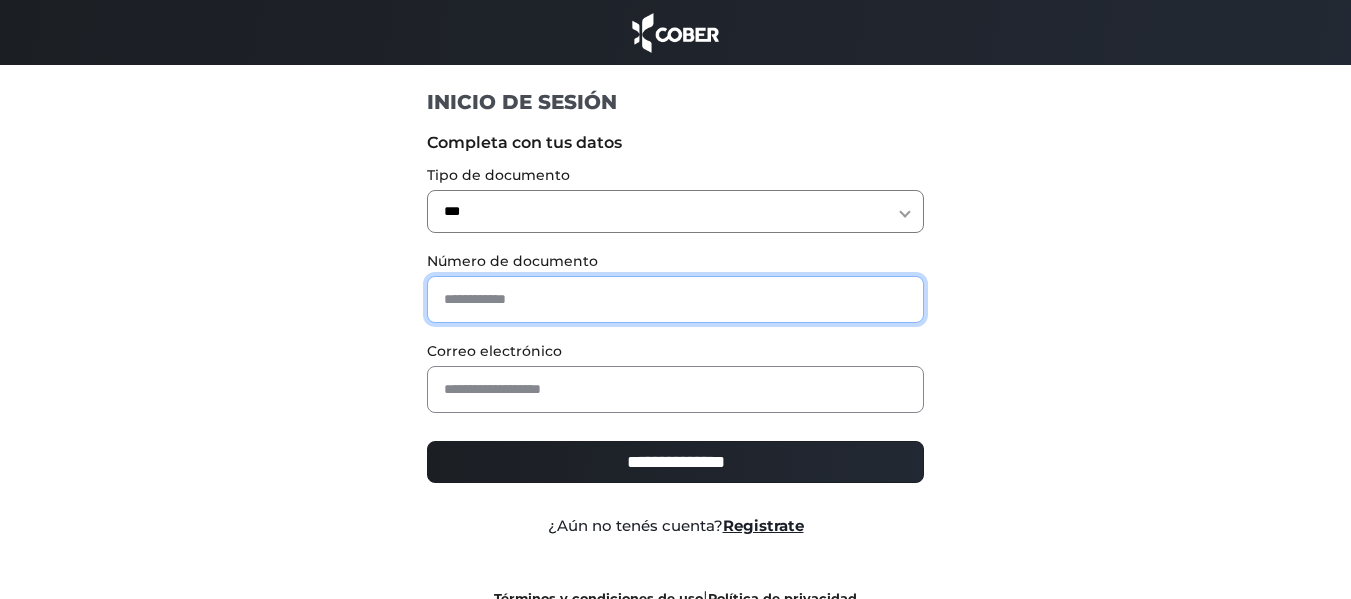 click at bounding box center [675, 299] 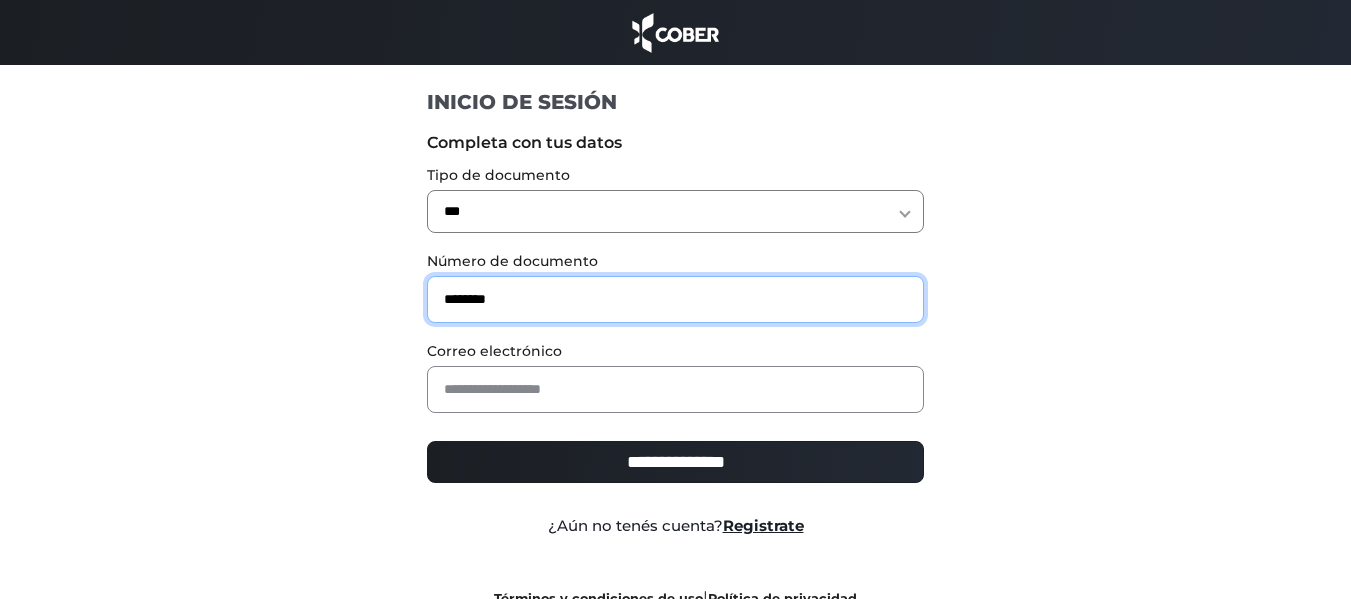 type on "********" 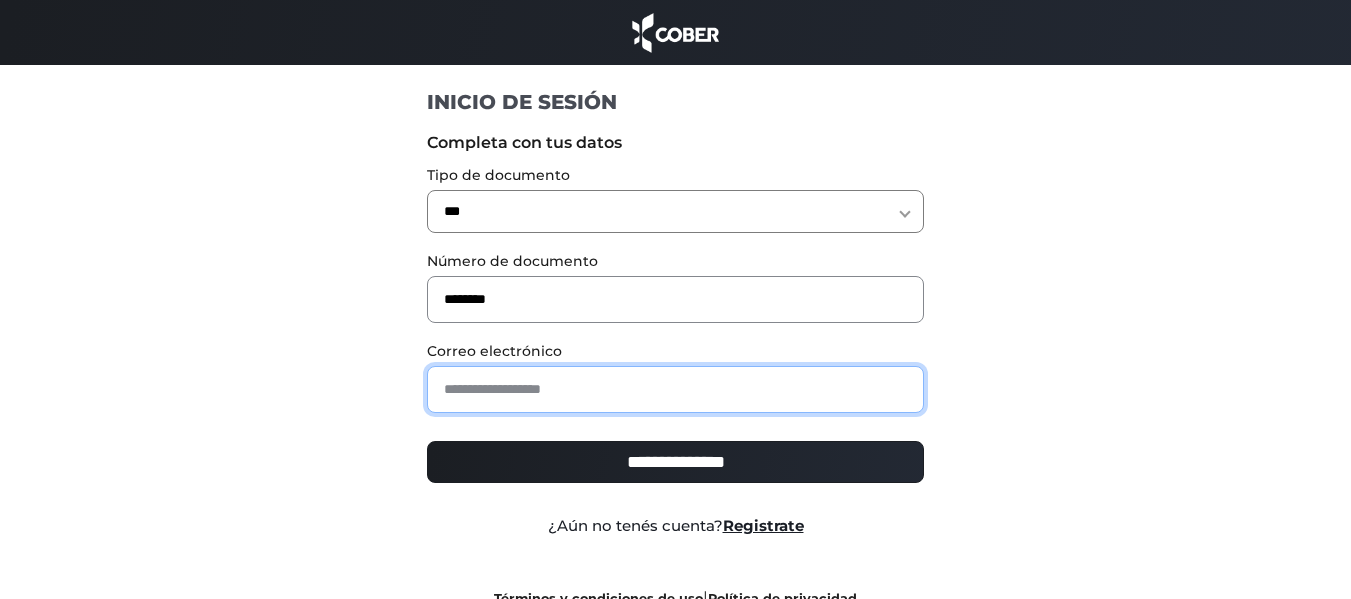 click at bounding box center [675, 389] 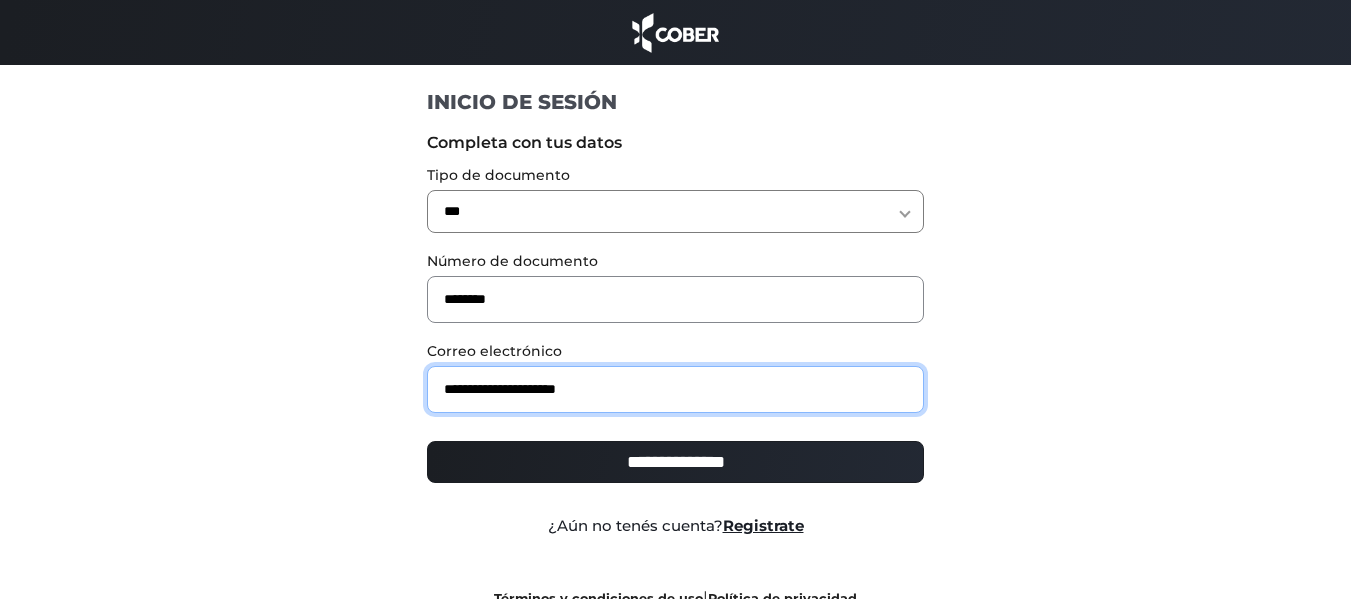 type on "**********" 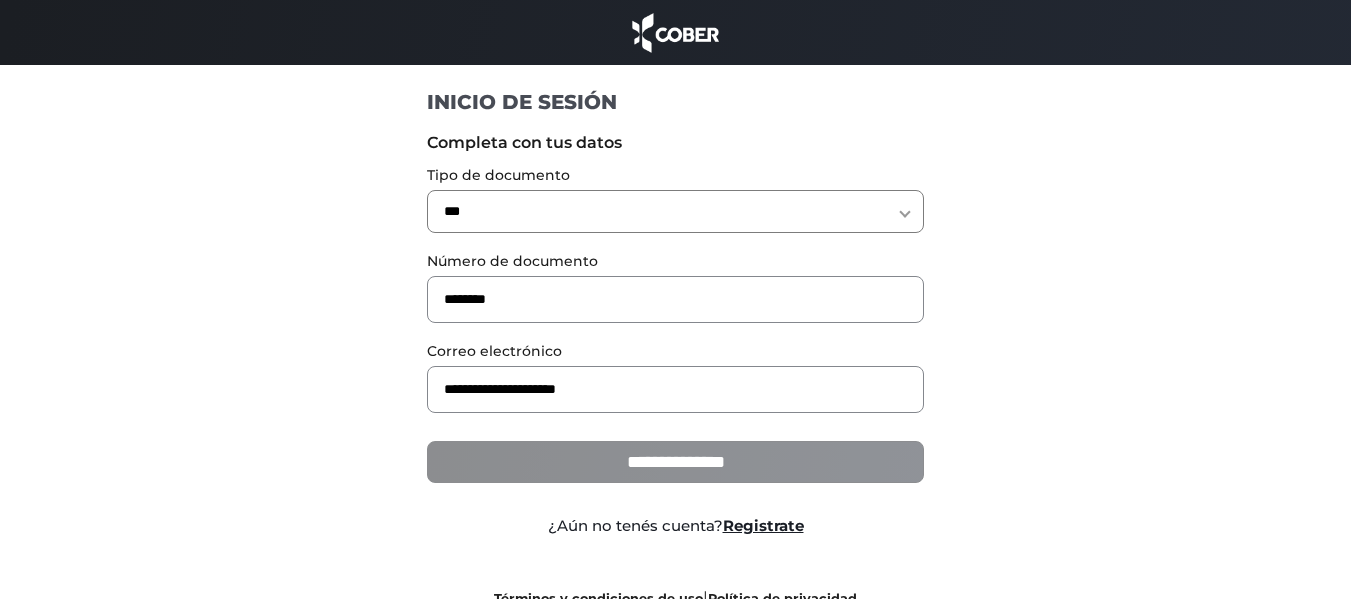 click on "**********" at bounding box center [675, 462] 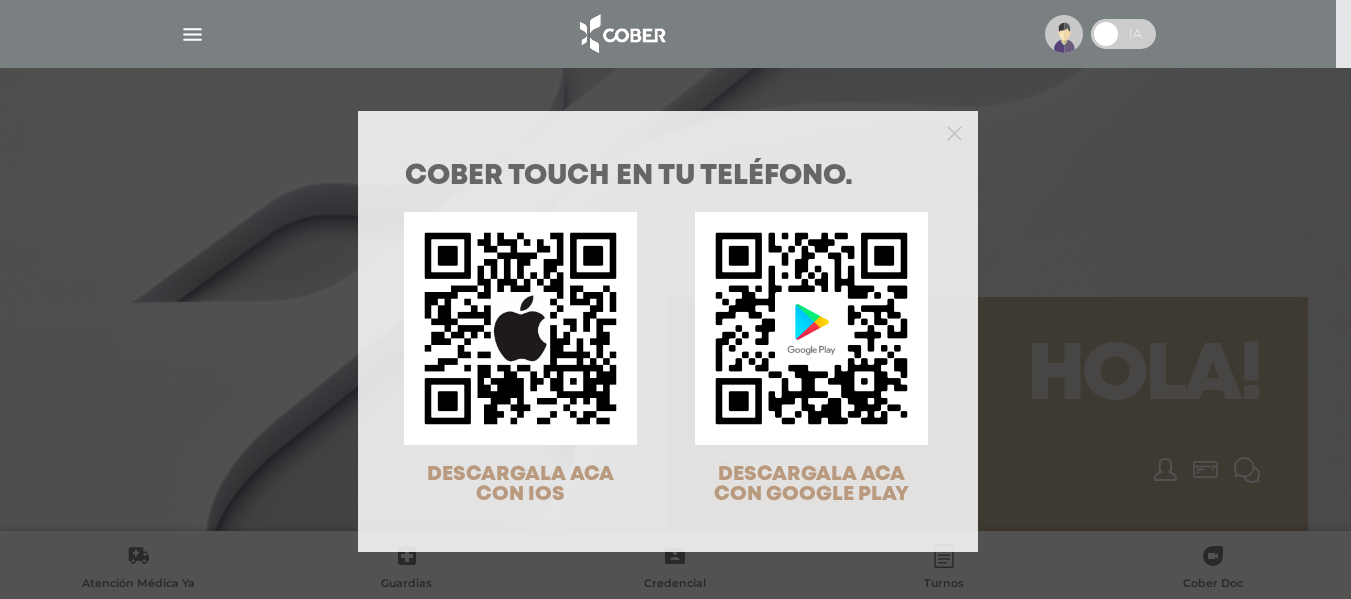 scroll, scrollTop: 0, scrollLeft: 0, axis: both 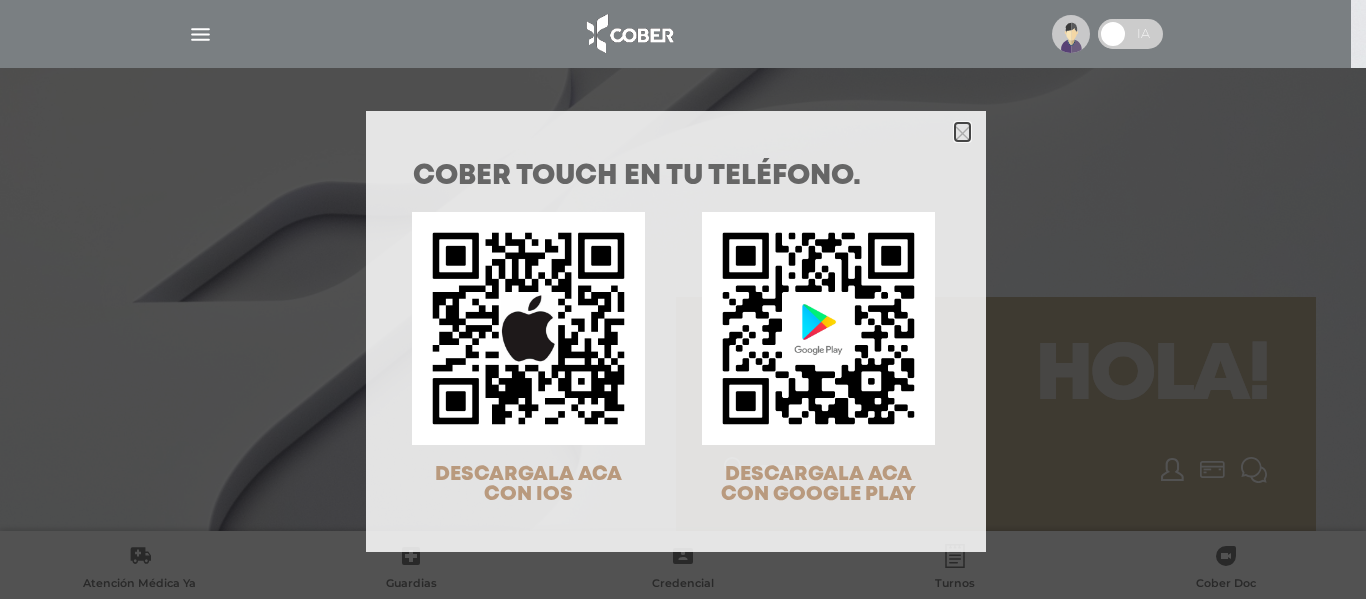 click at bounding box center (962, 133) 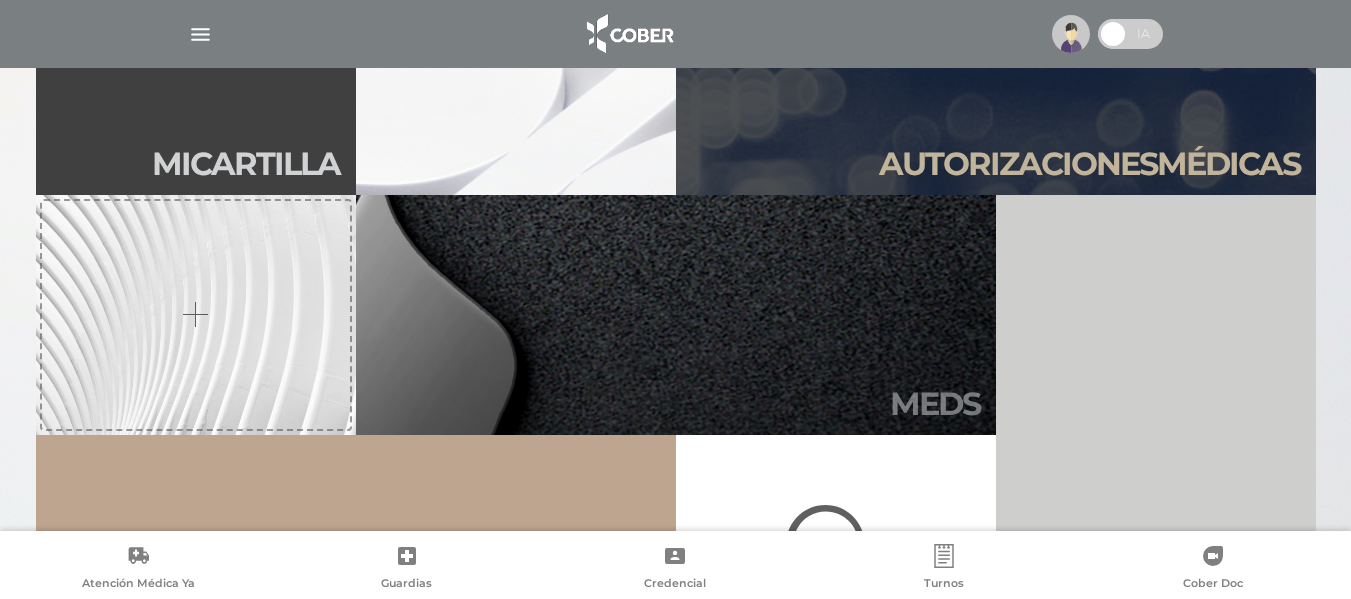 scroll, scrollTop: 600, scrollLeft: 0, axis: vertical 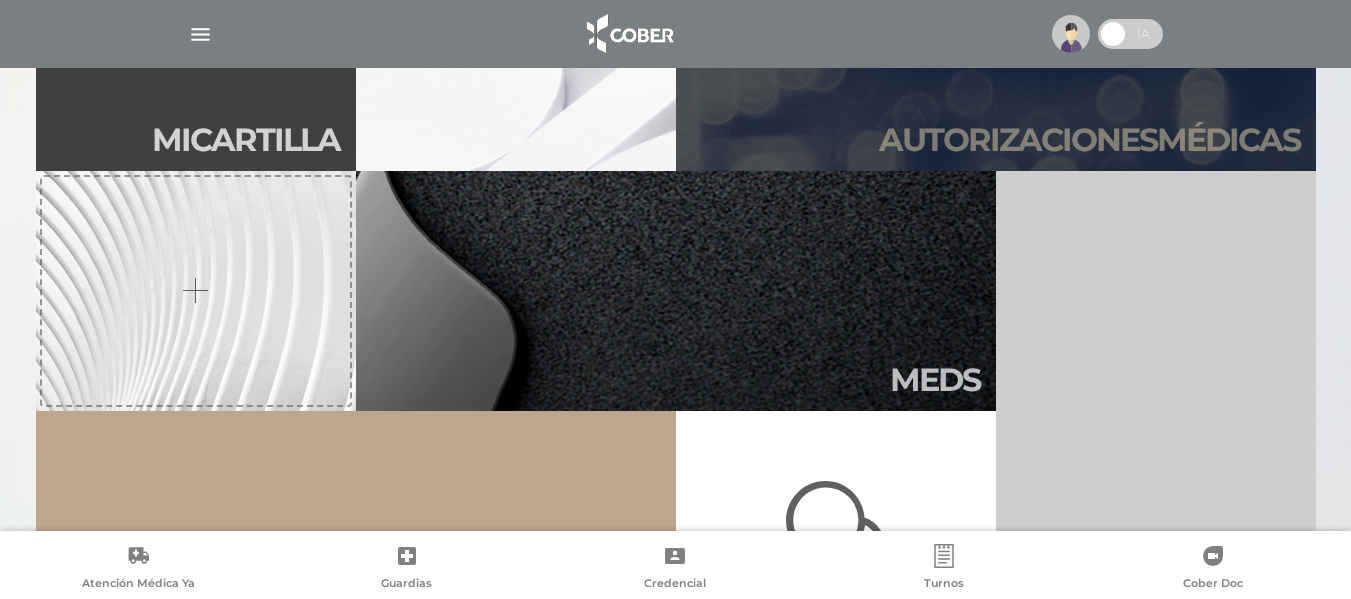 click on "Autori zaciones  médicas" at bounding box center [1089, 140] 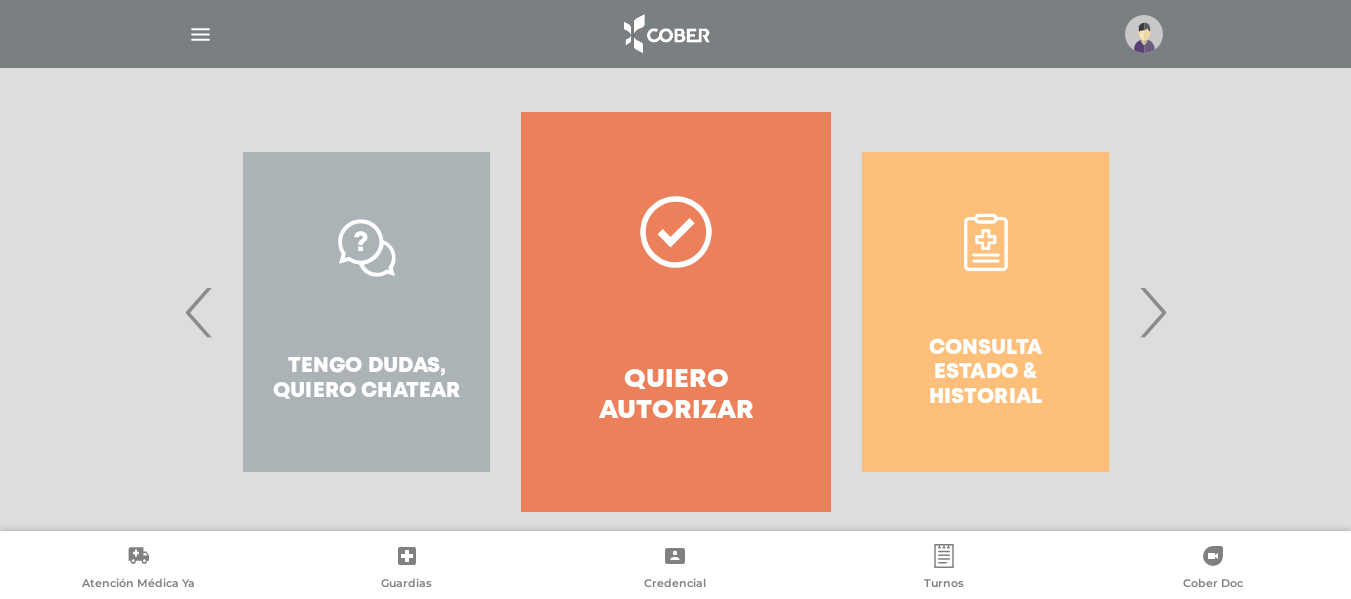 scroll, scrollTop: 400, scrollLeft: 0, axis: vertical 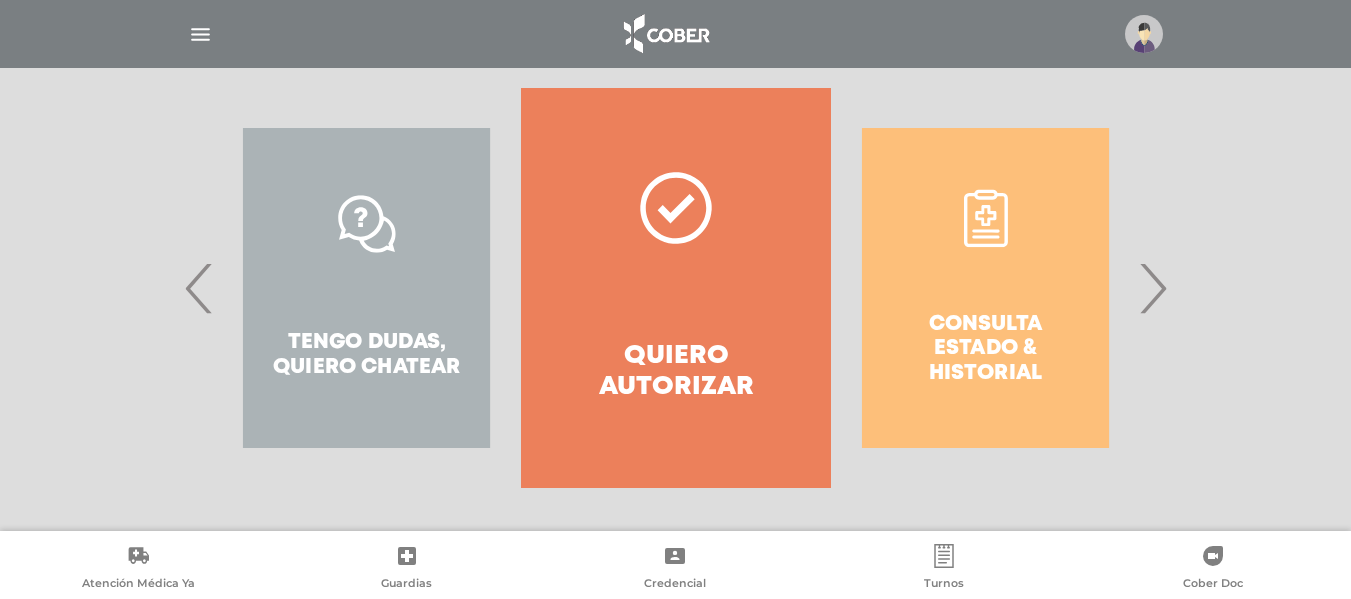 click on "Consulta estado & historial" at bounding box center (985, 288) 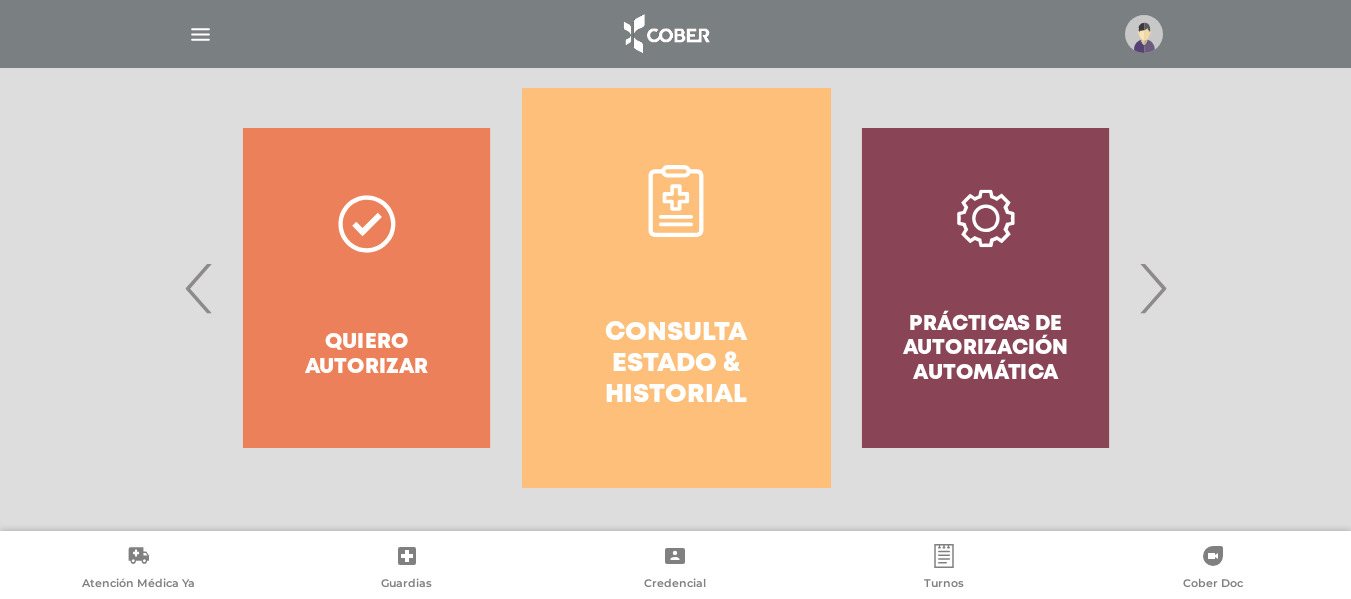 click on "Consulta estado & historial" at bounding box center (676, 365) 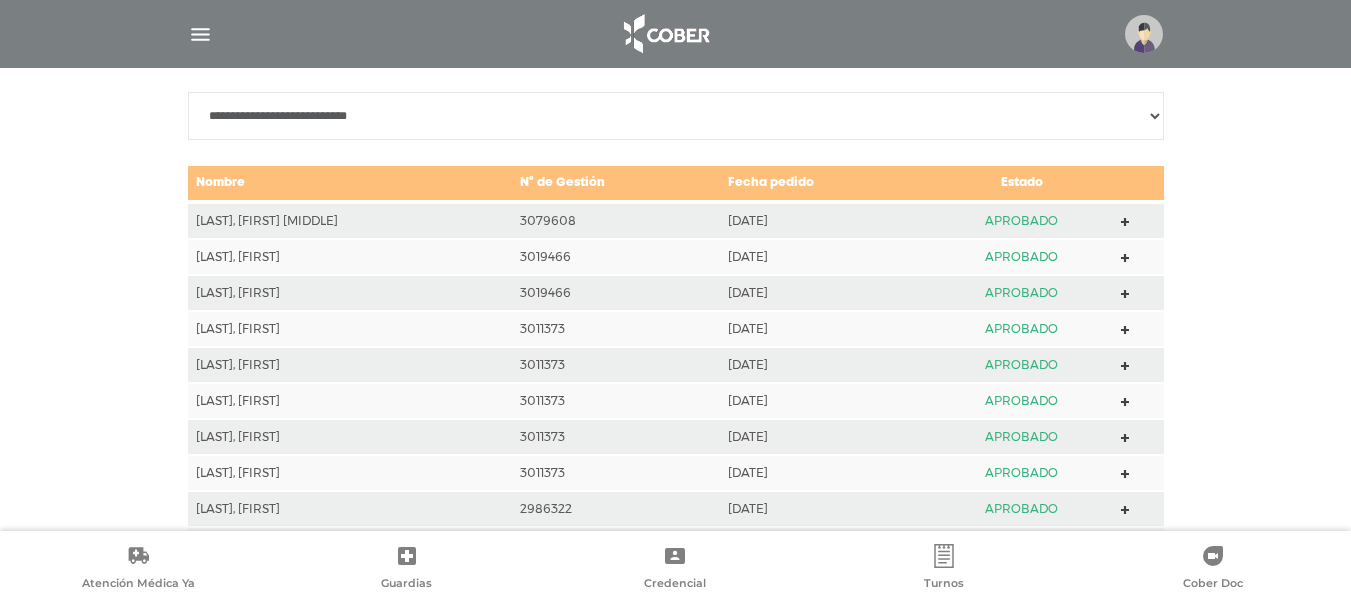 scroll, scrollTop: 1088, scrollLeft: 0, axis: vertical 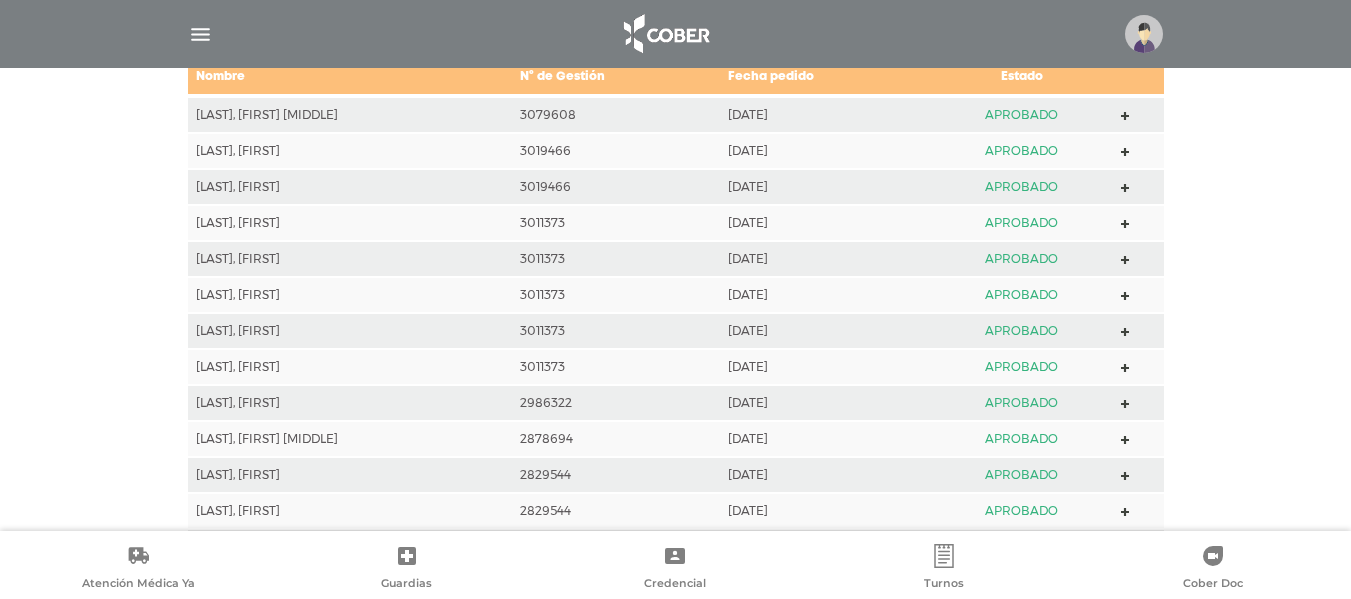 click on "[FIRST], [FIRST] [LAST]" at bounding box center (350, 439) 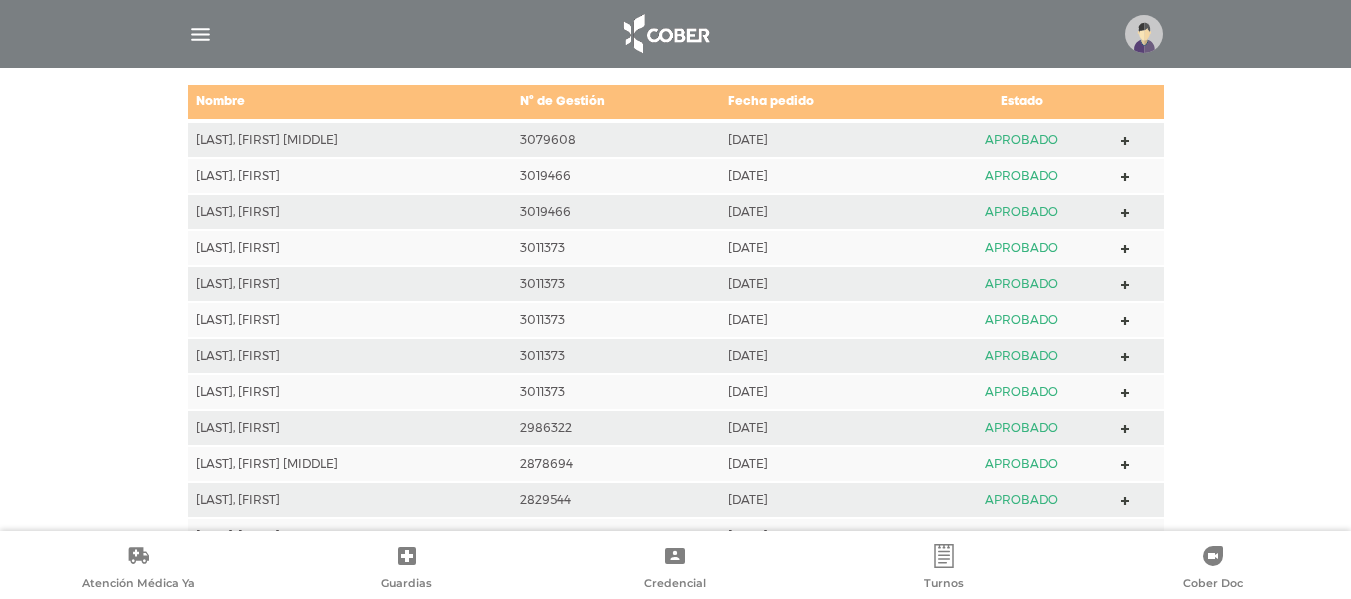 scroll, scrollTop: 1088, scrollLeft: 0, axis: vertical 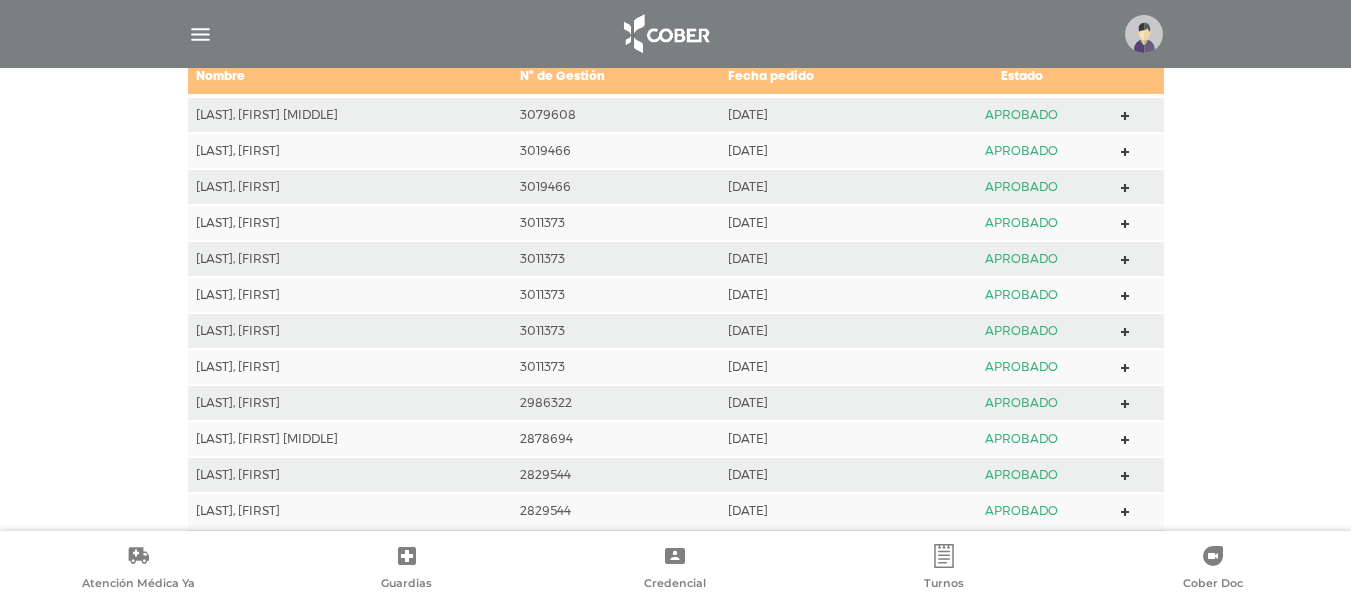 click on "[FIRST], [FIRST] [LAST]" at bounding box center [350, 439] 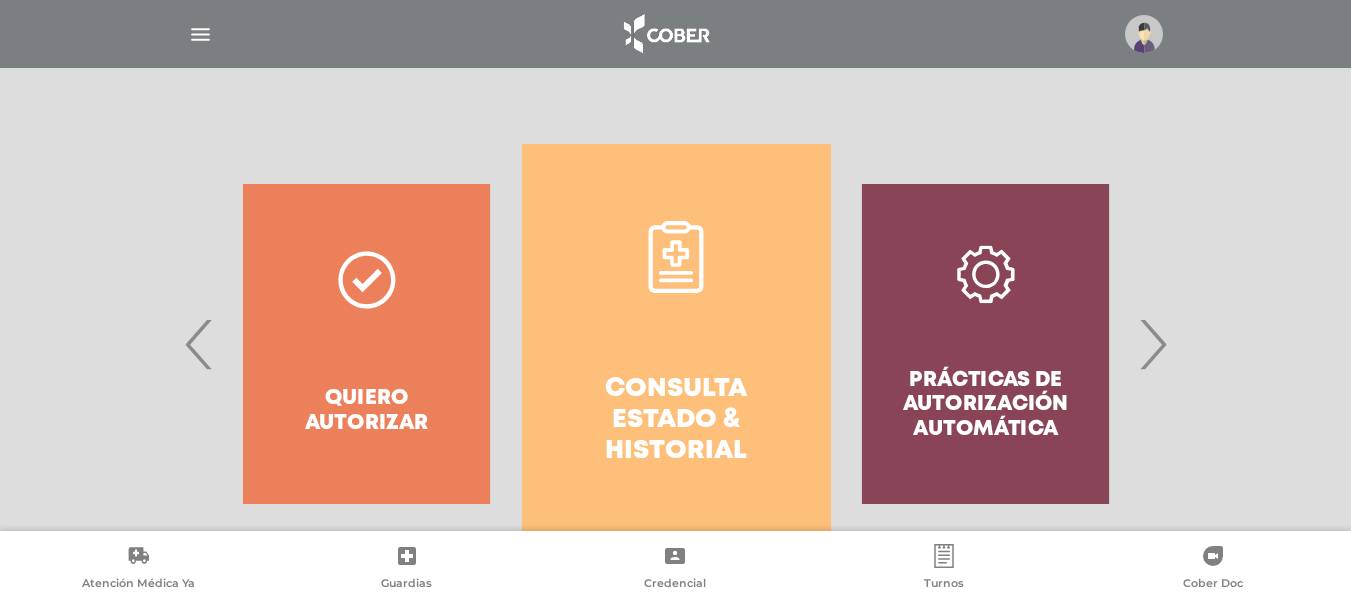 scroll, scrollTop: 388, scrollLeft: 0, axis: vertical 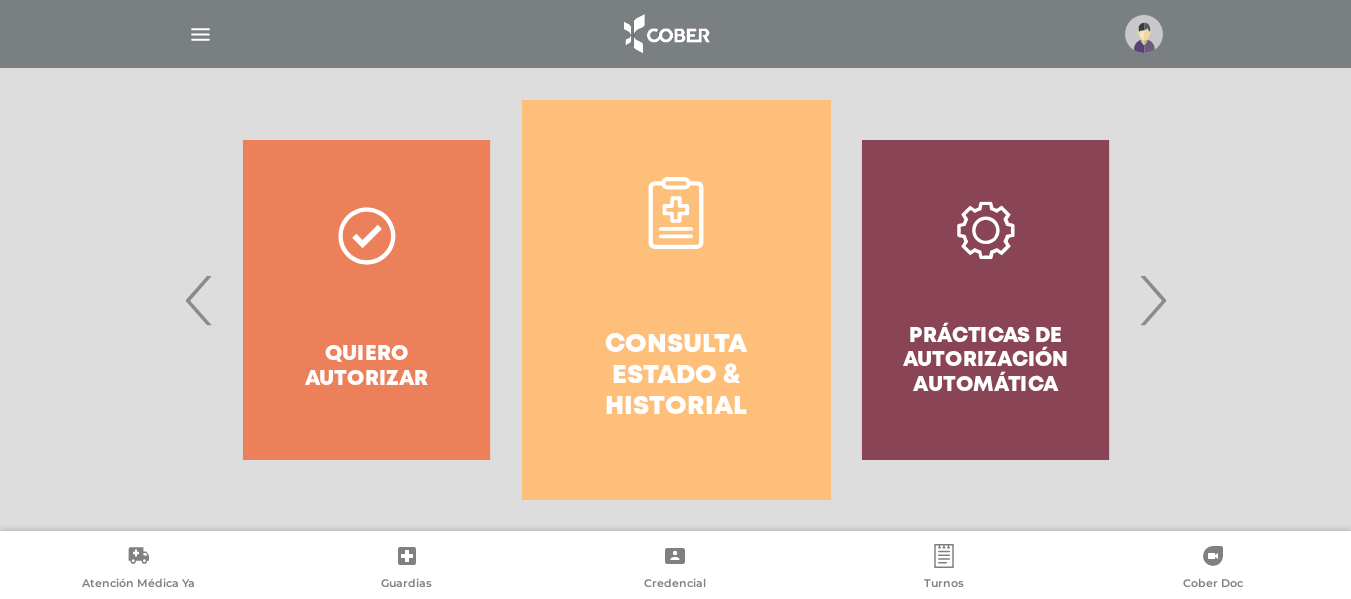 click on "Quiero autorizar" at bounding box center [366, 300] 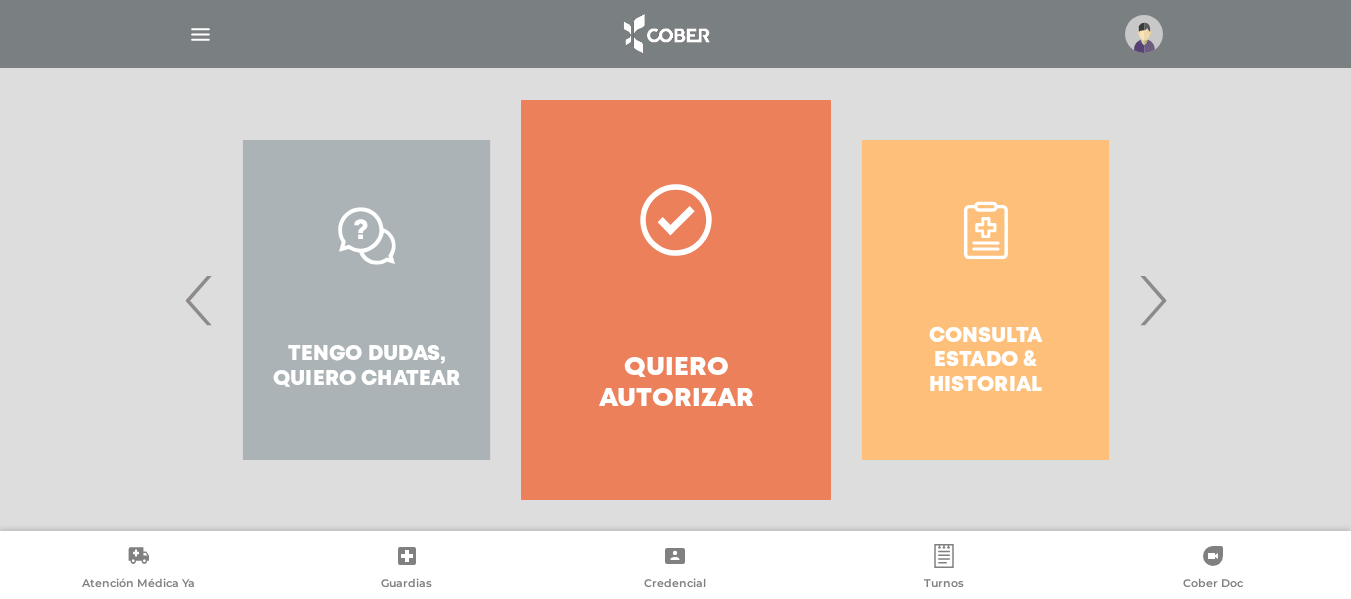 click on "Quiero autorizar" at bounding box center (675, 300) 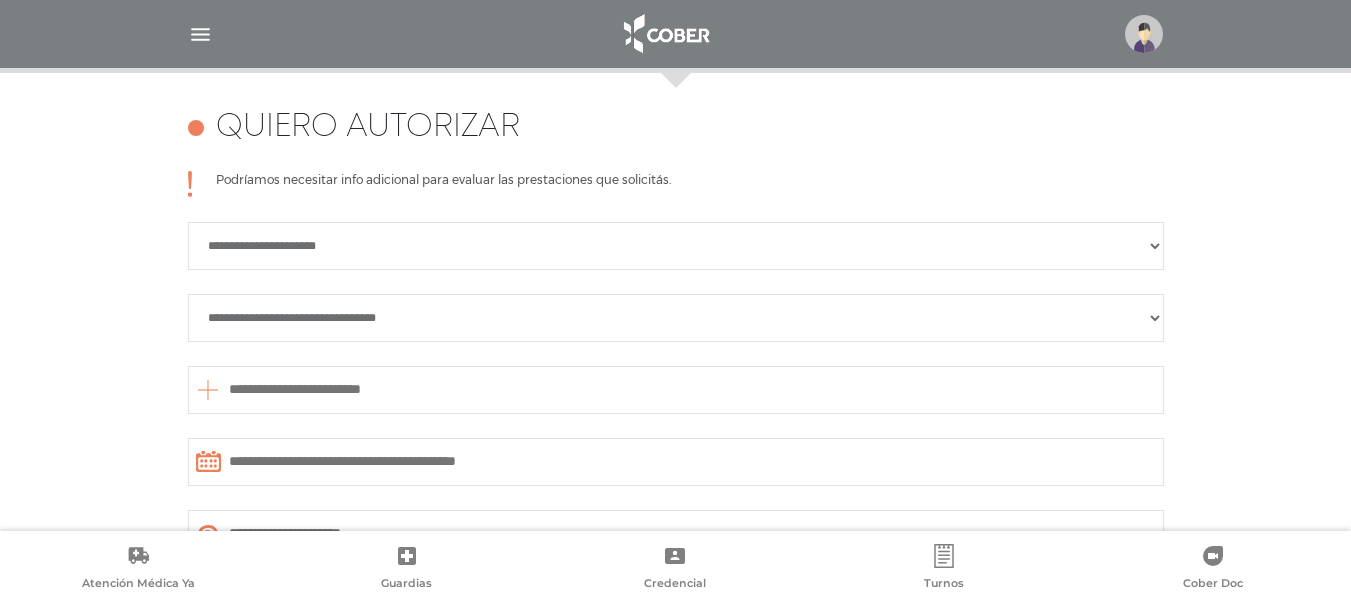 scroll, scrollTop: 888, scrollLeft: 0, axis: vertical 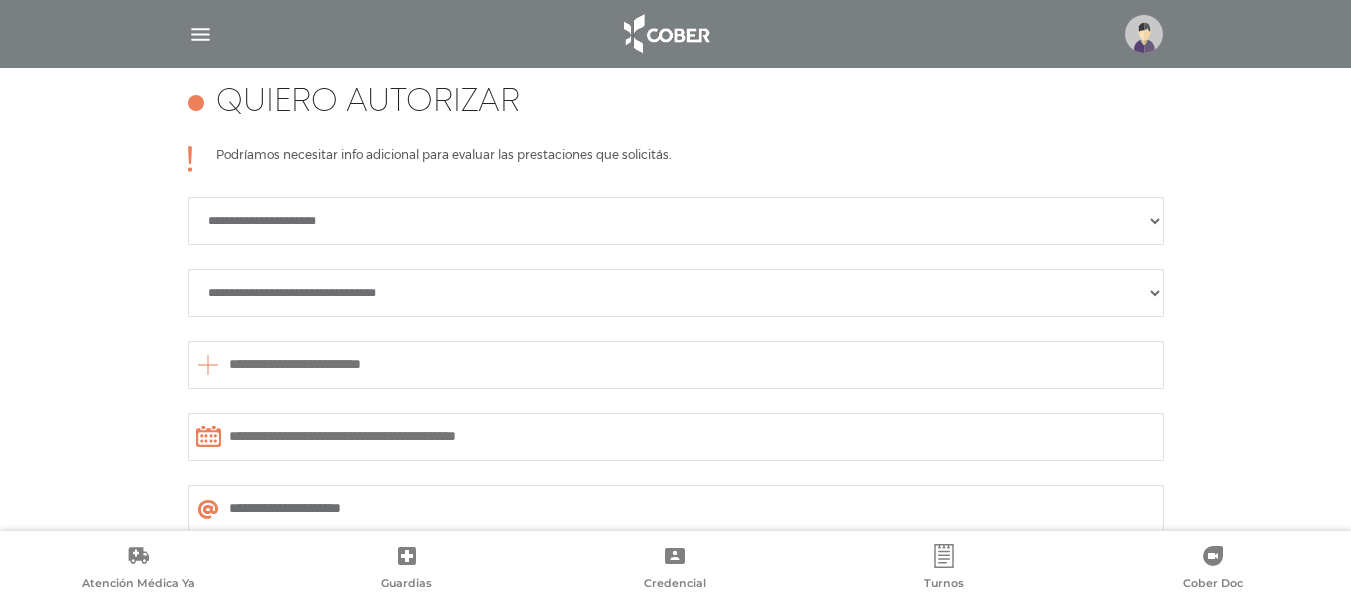 click on "**********" at bounding box center (676, 221) 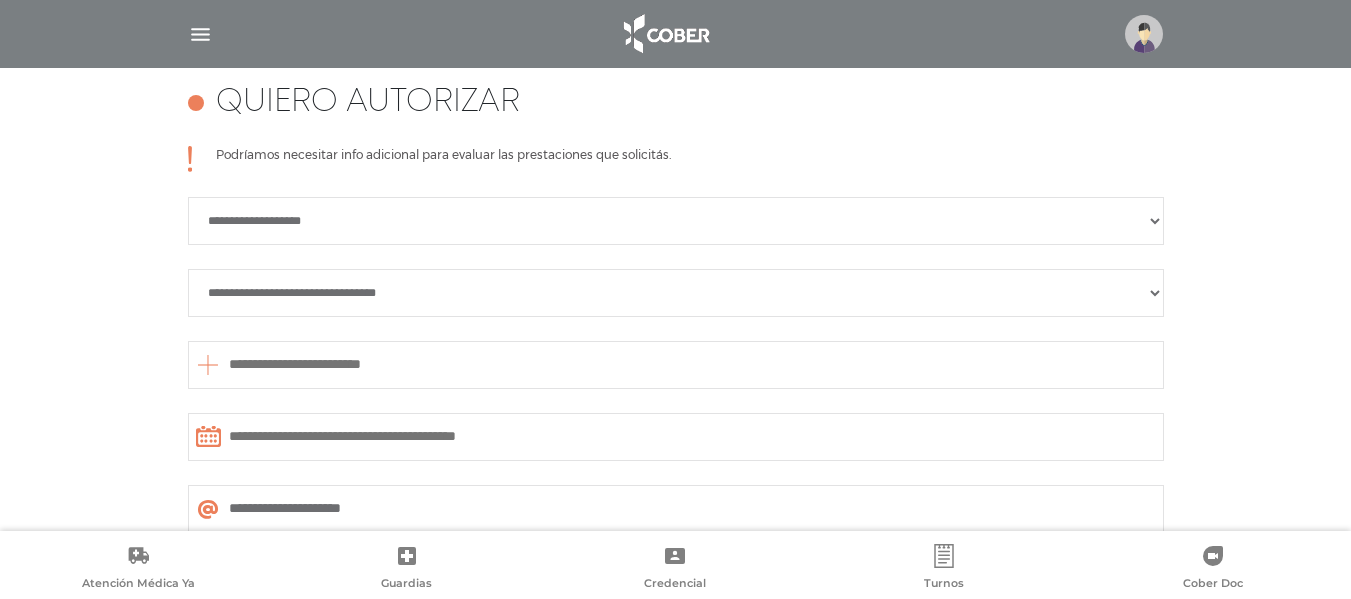 click on "**********" at bounding box center [676, 293] 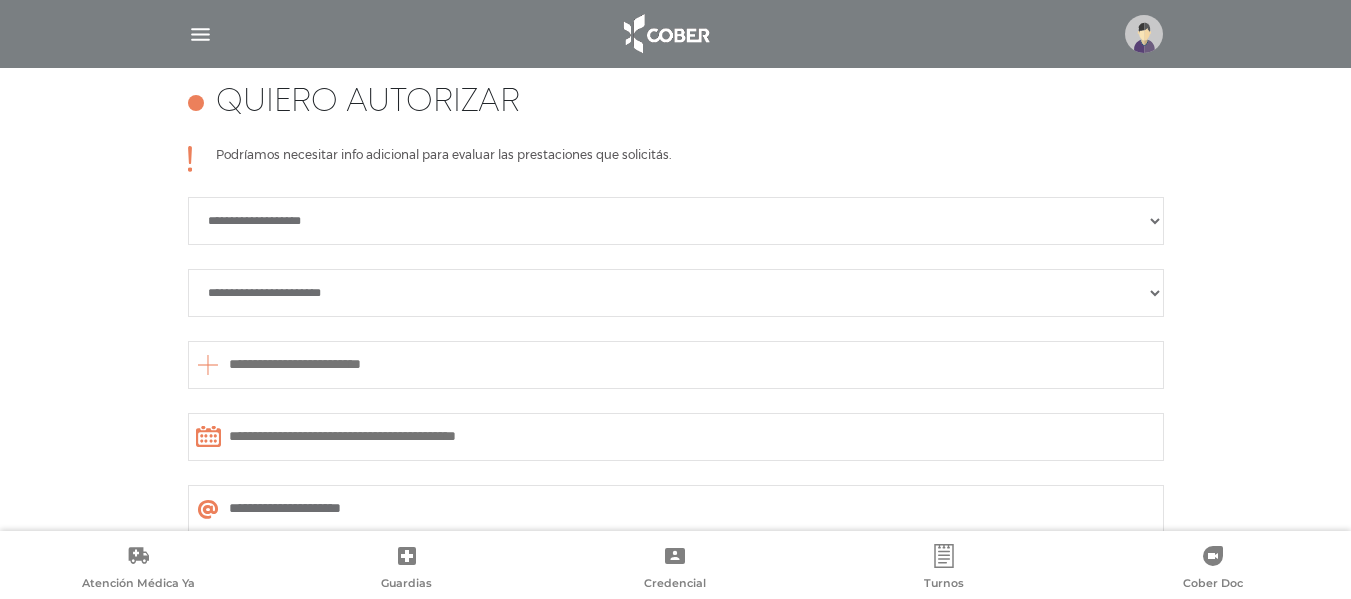 click on "**********" at bounding box center (676, 293) 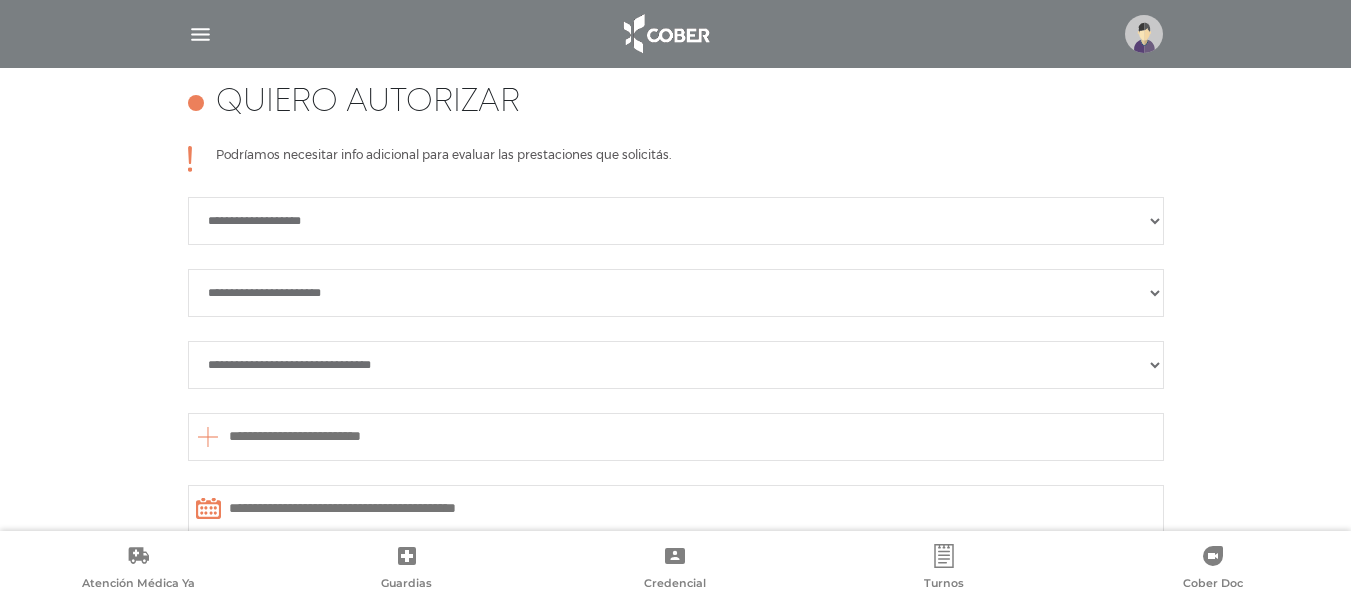 click on "**********" at bounding box center (676, 365) 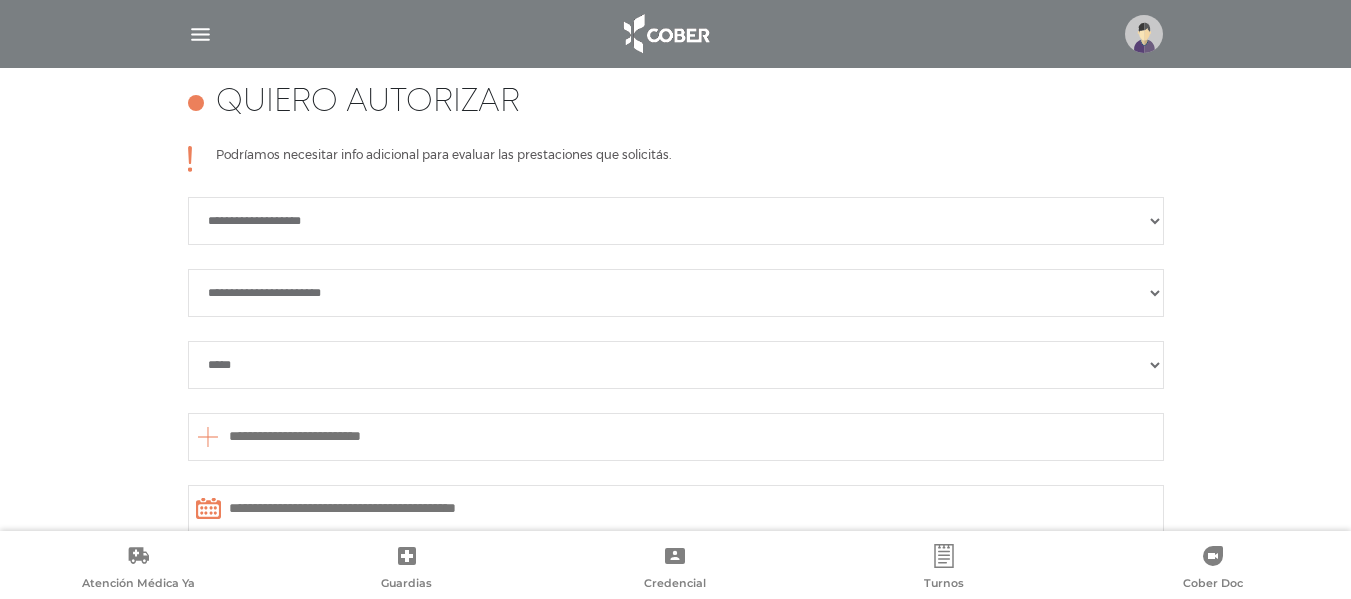 click at bounding box center (676, 437) 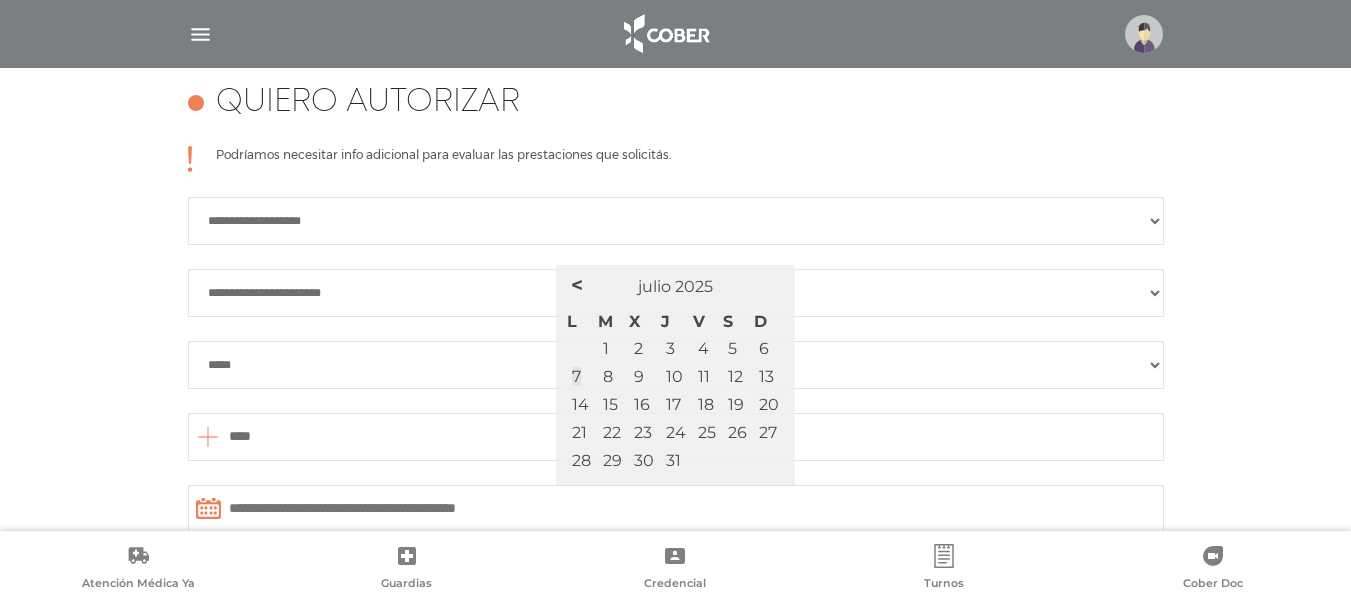 click at bounding box center [676, 509] 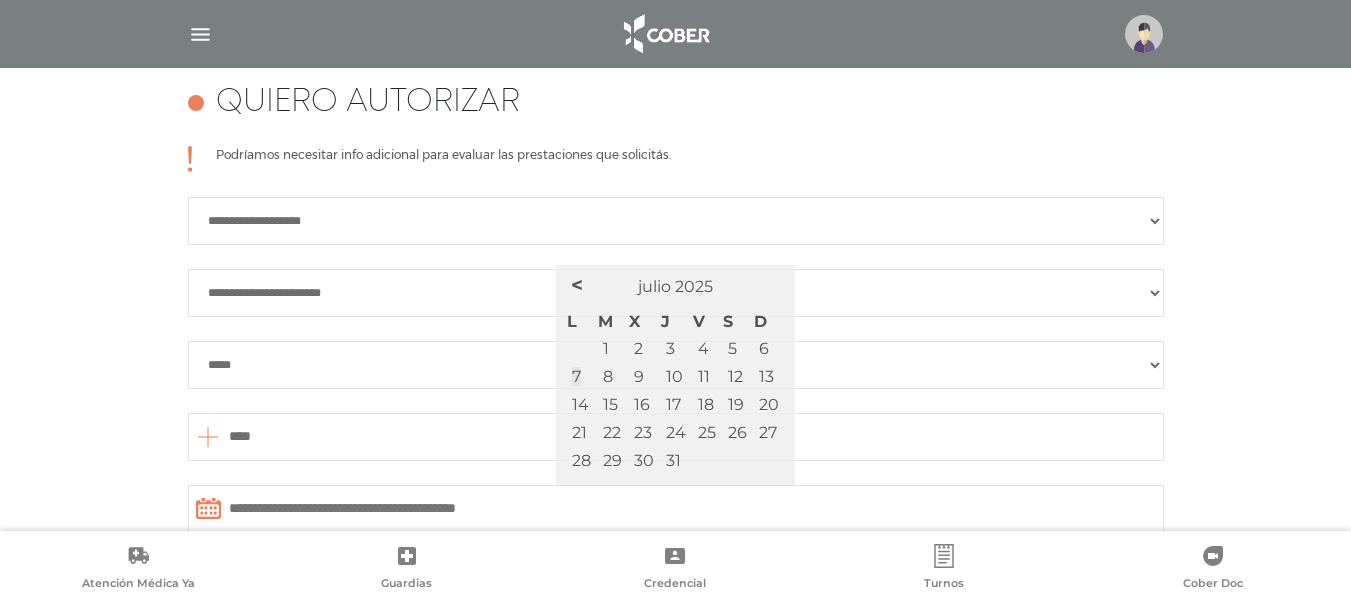 click on "****" at bounding box center [676, 437] 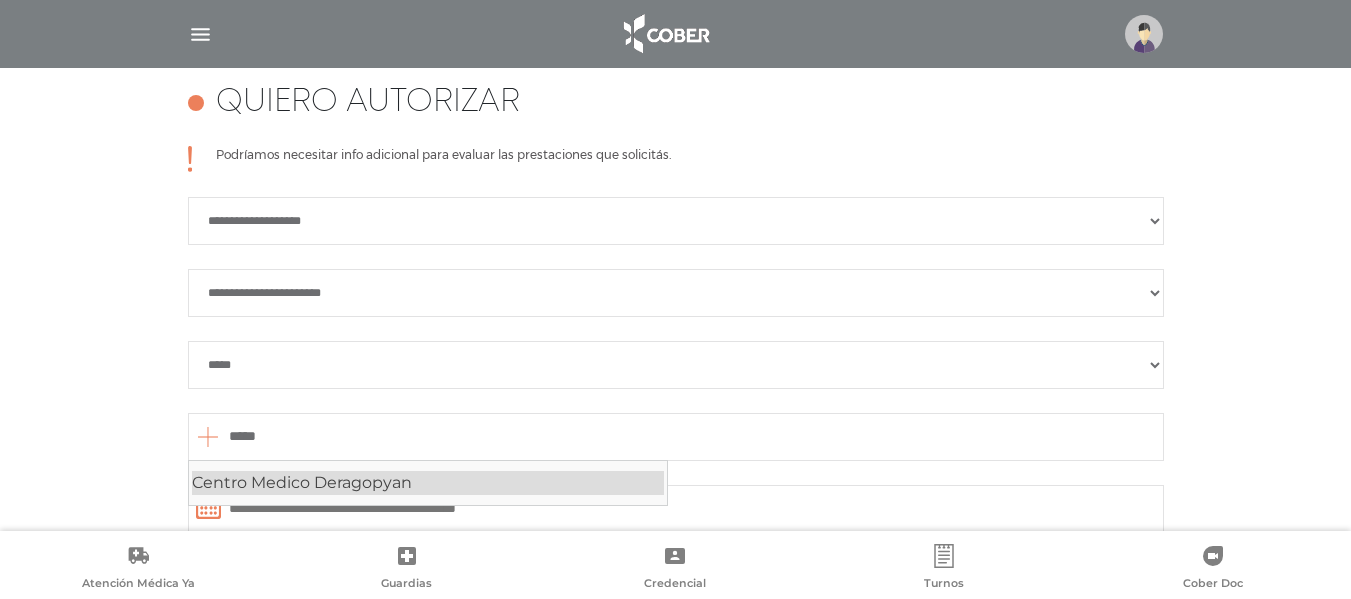 click on "Centro Medico Deragopyan" at bounding box center (428, 483) 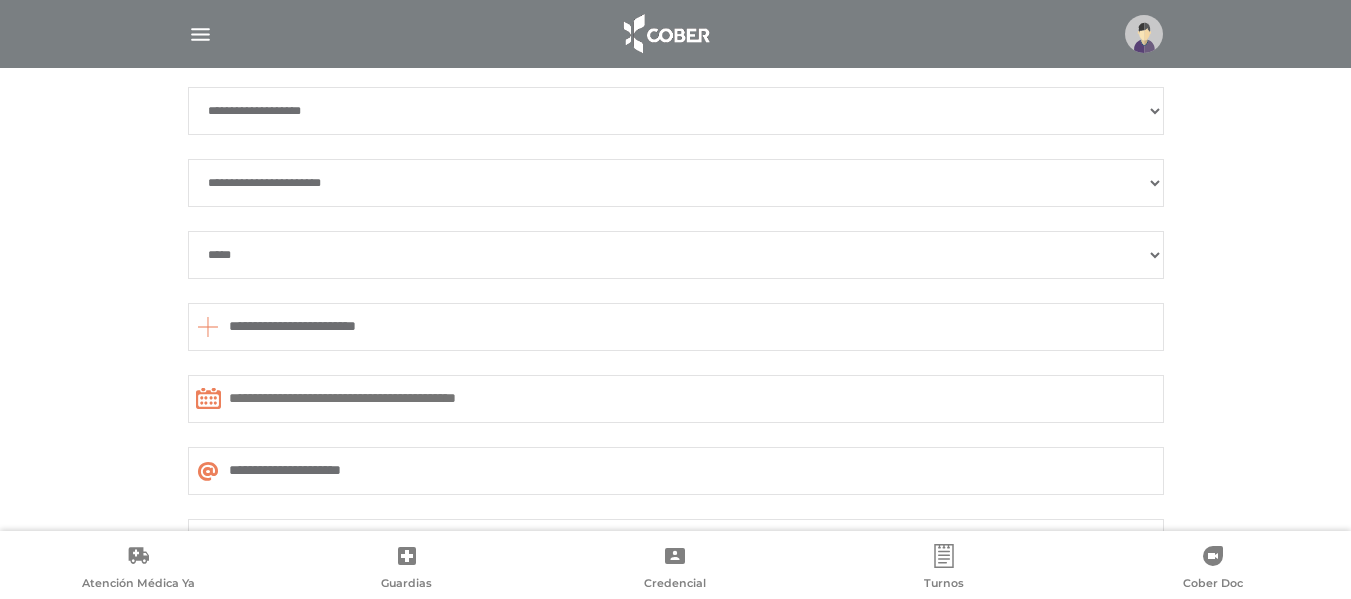 scroll, scrollTop: 1088, scrollLeft: 0, axis: vertical 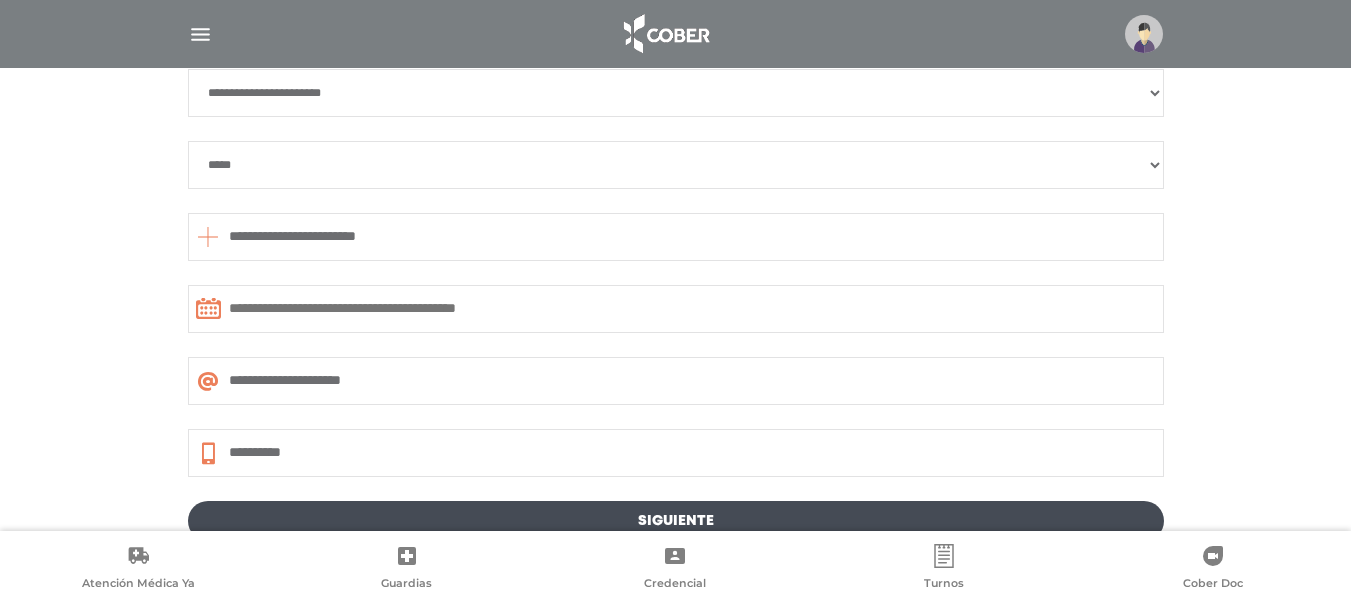 type on "**********" 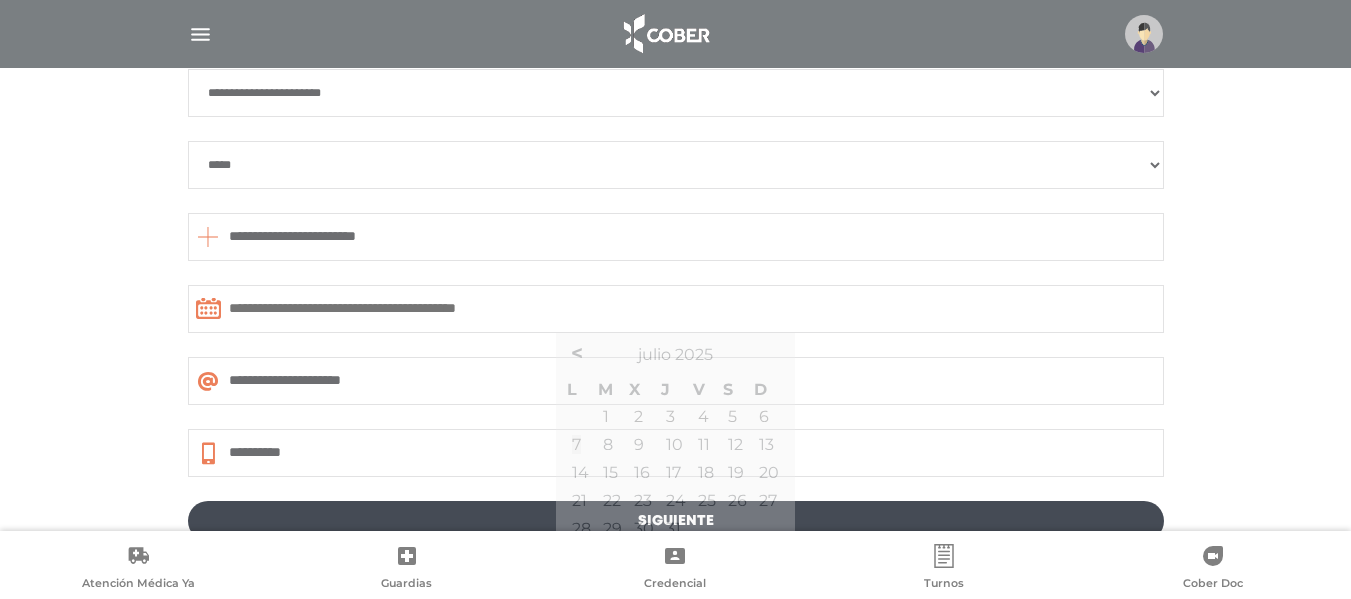 click at bounding box center (676, 309) 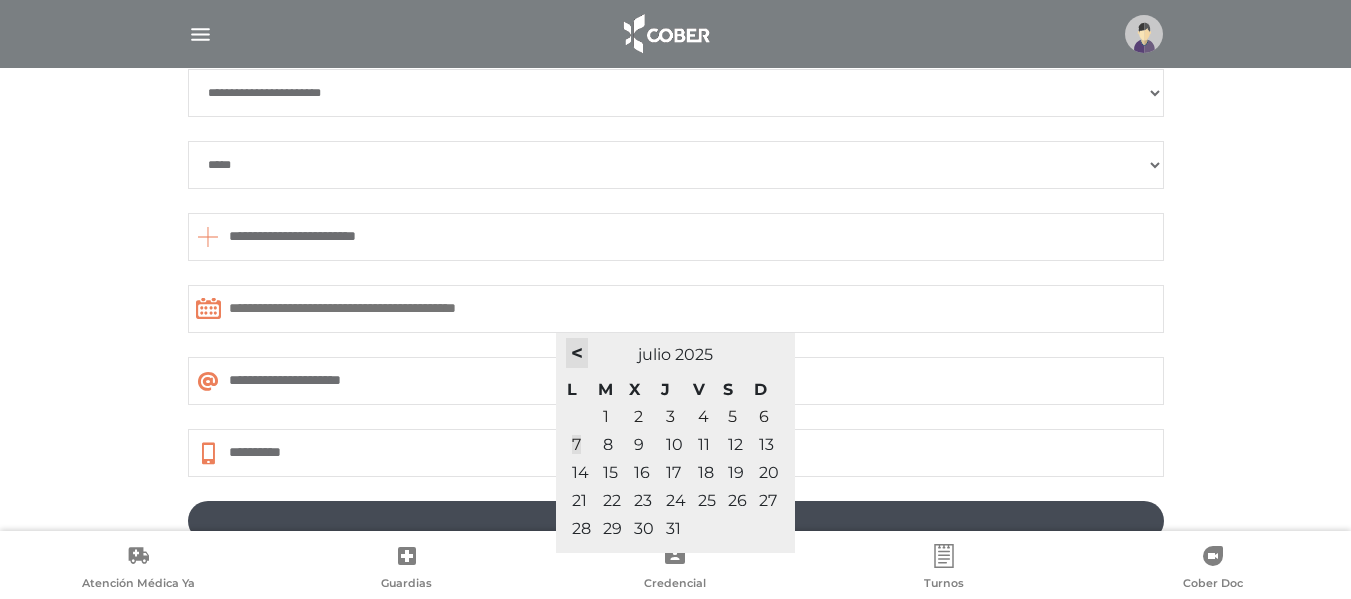 click on "<" at bounding box center (577, 353) 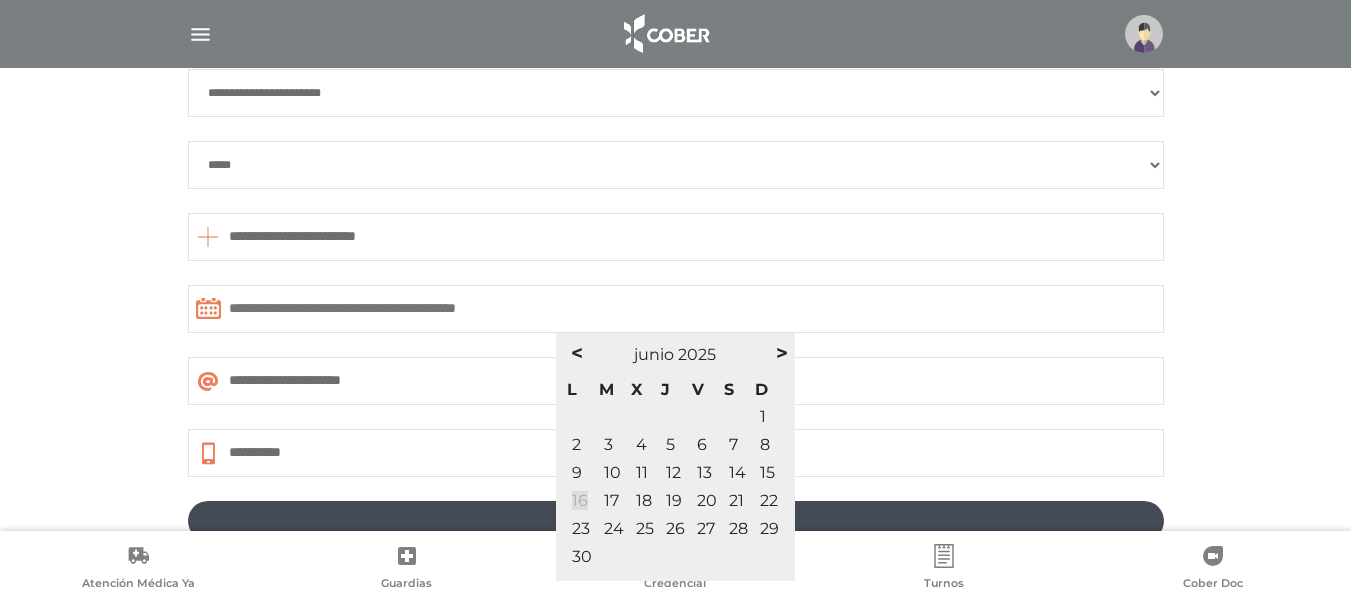 click on "16" at bounding box center (580, 500) 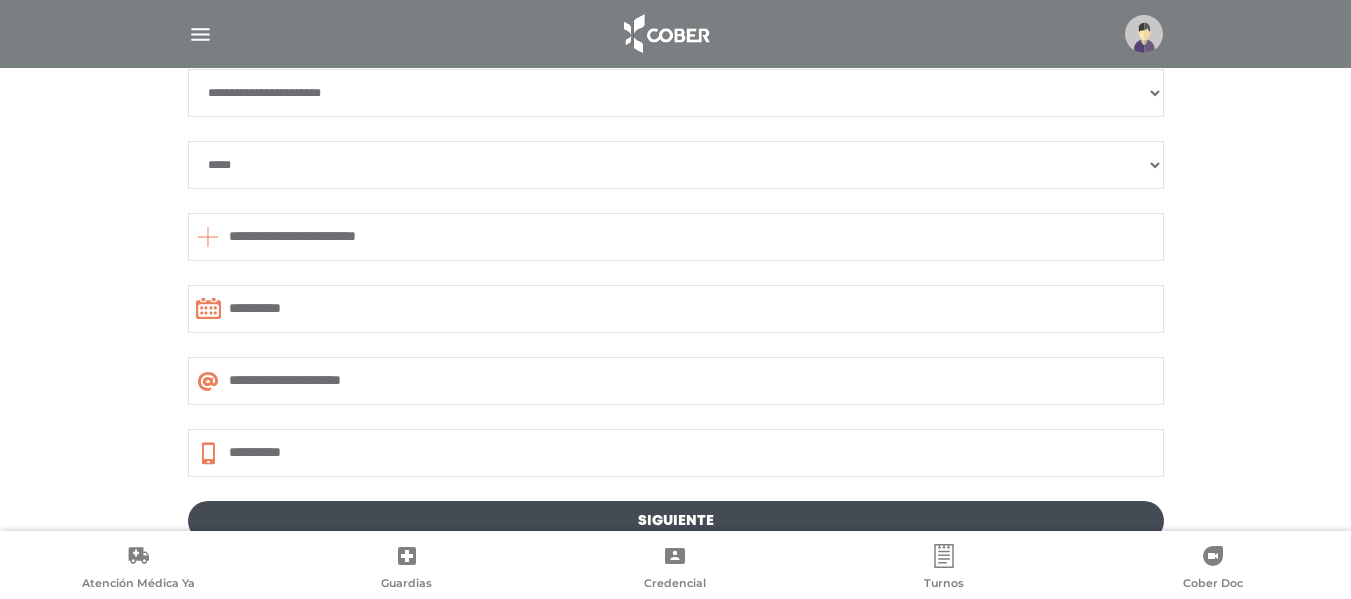 click on "**********" at bounding box center [676, 309] 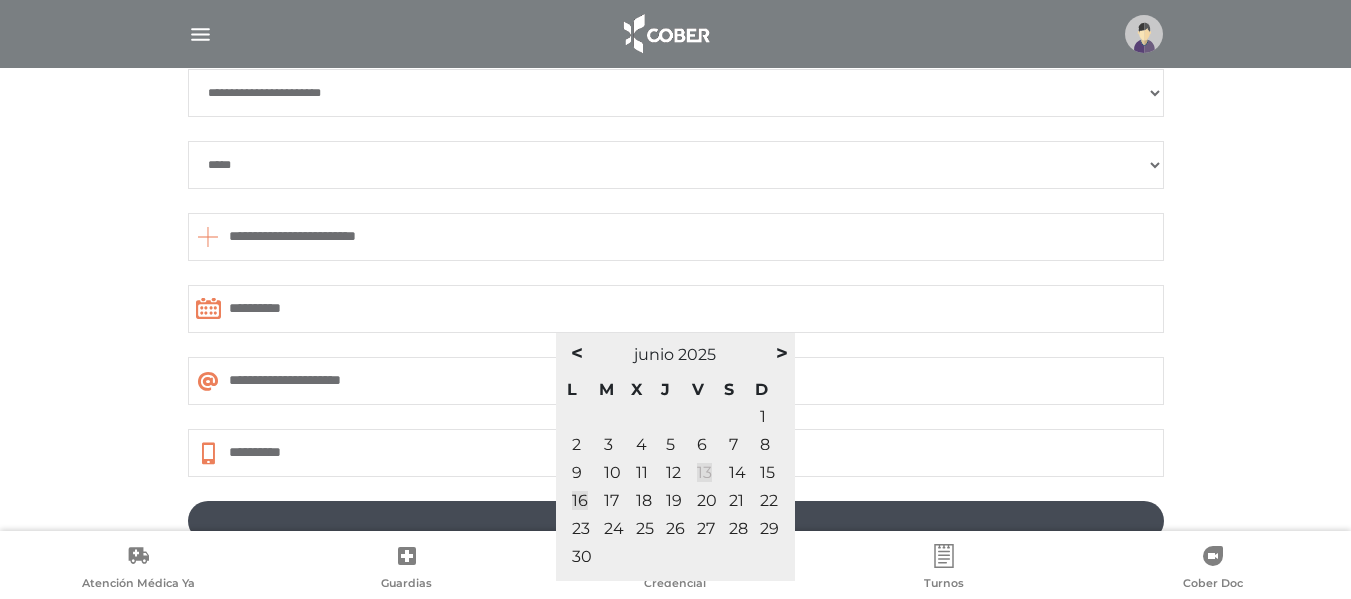 click on "13" at bounding box center [704, 472] 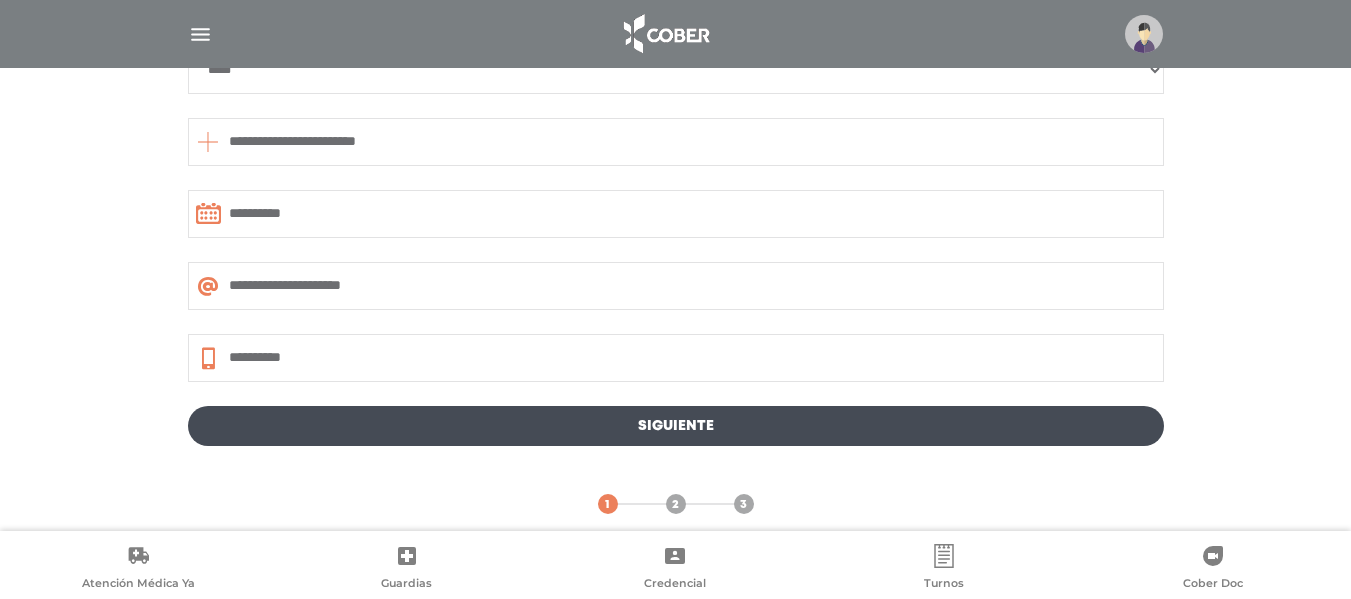 scroll, scrollTop: 1188, scrollLeft: 0, axis: vertical 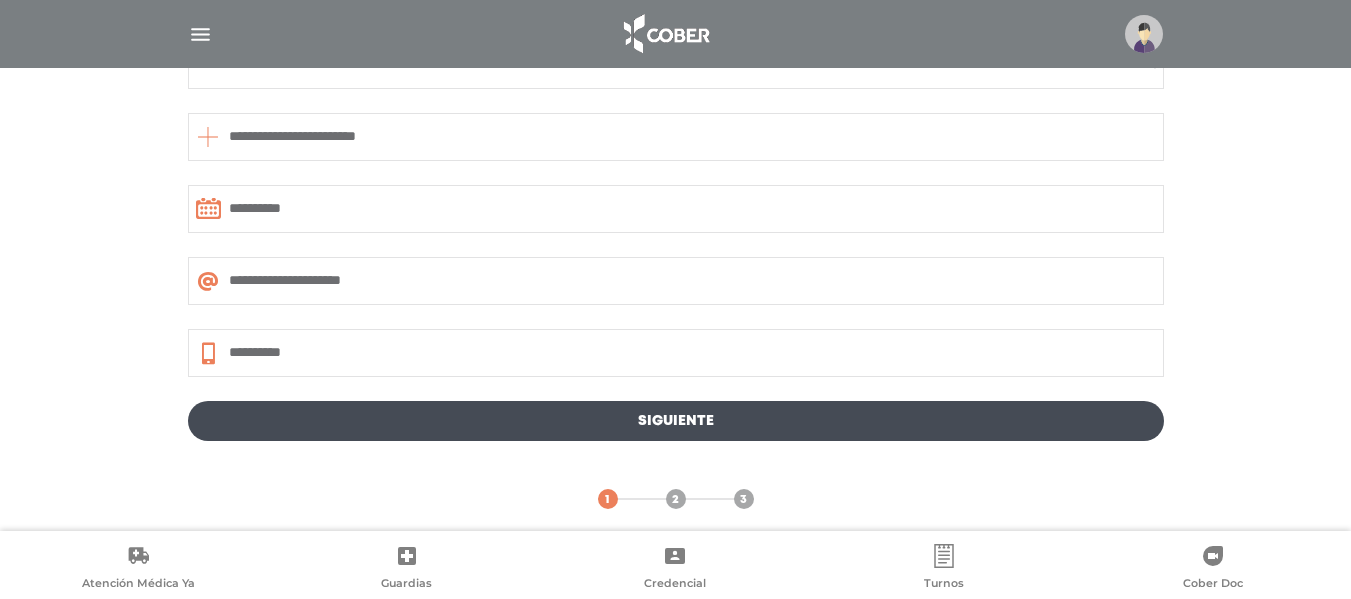 click on "Siguiente" at bounding box center (676, 421) 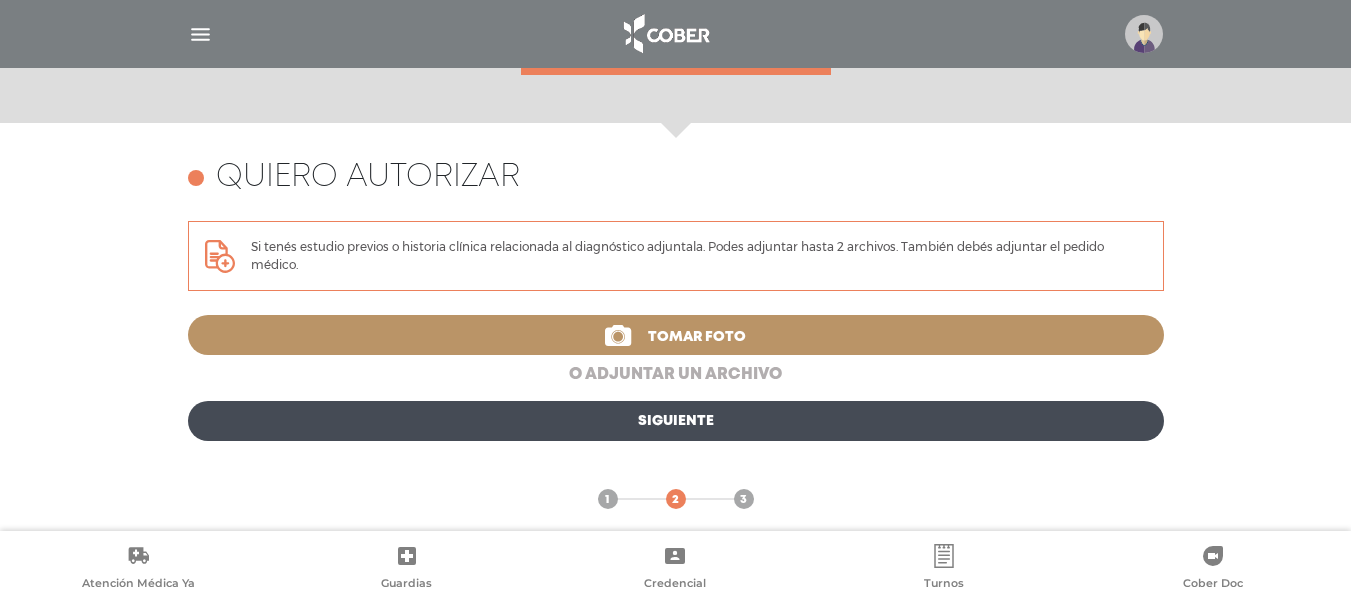 click on "o adjuntar un archivo" at bounding box center [676, 375] 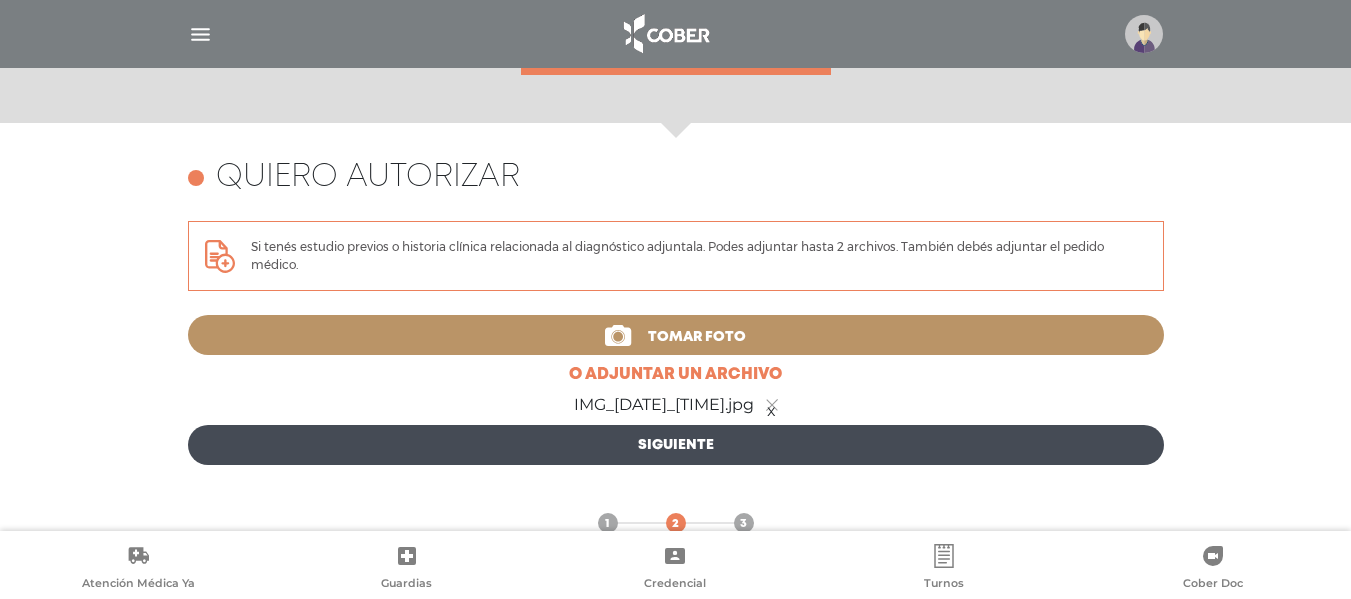 click on "Siguiente" at bounding box center [676, 445] 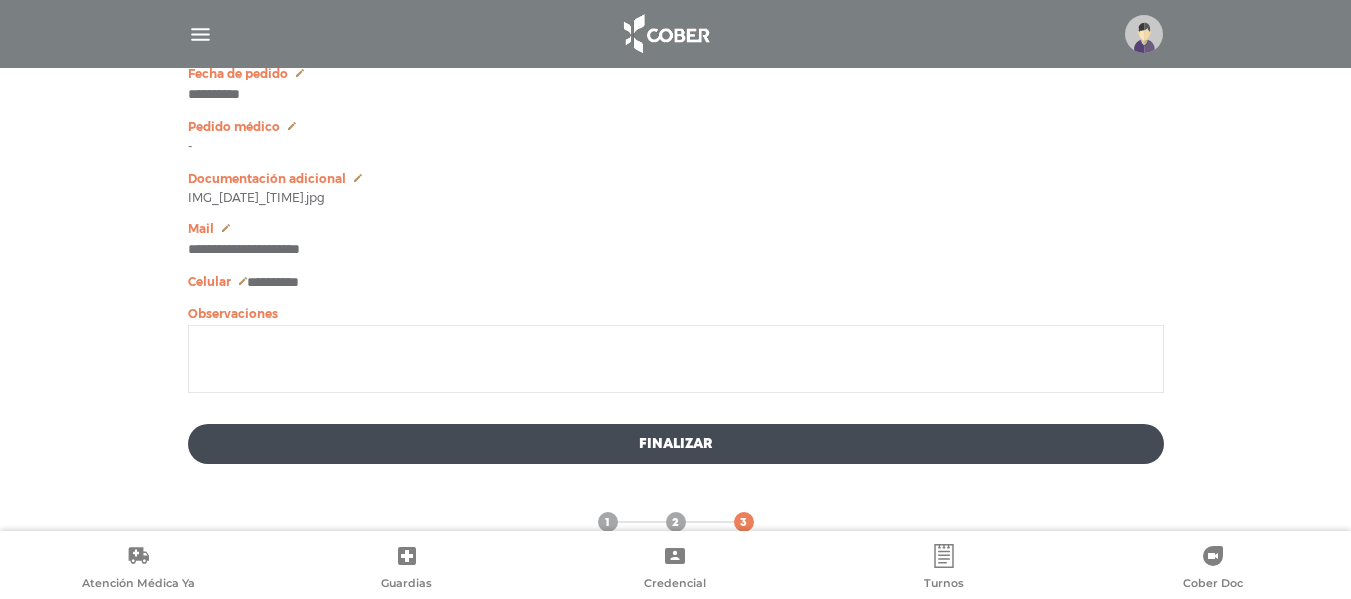 scroll, scrollTop: 1296, scrollLeft: 0, axis: vertical 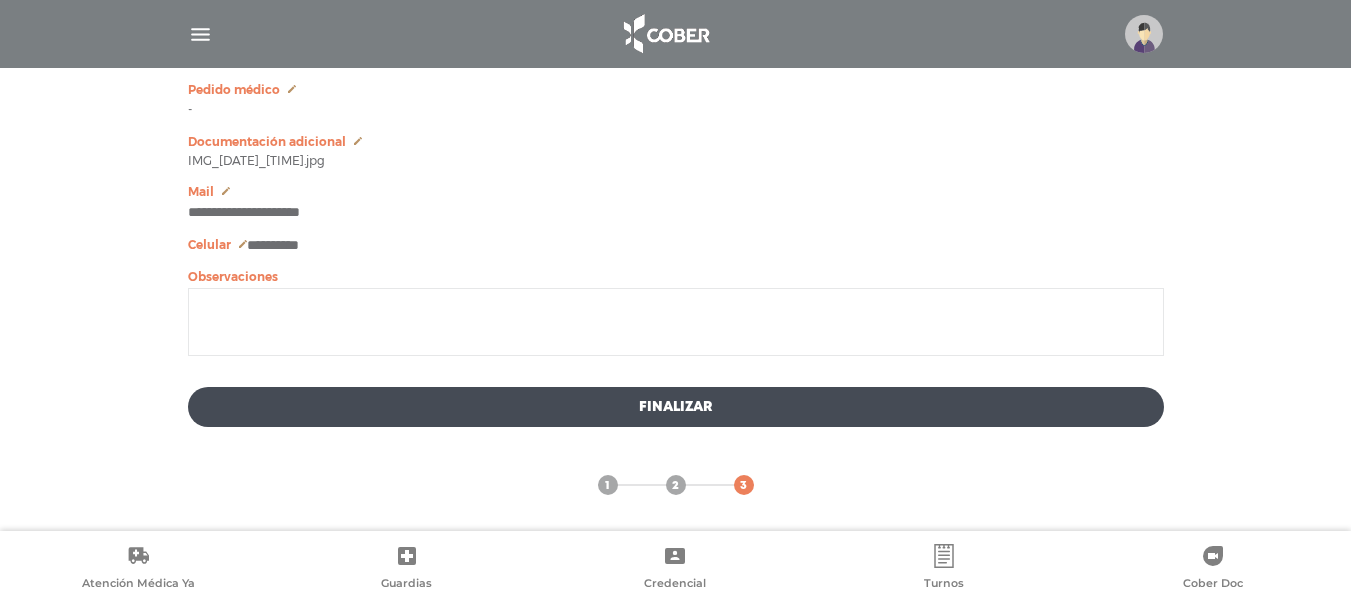click on "Finalizar" at bounding box center (676, 407) 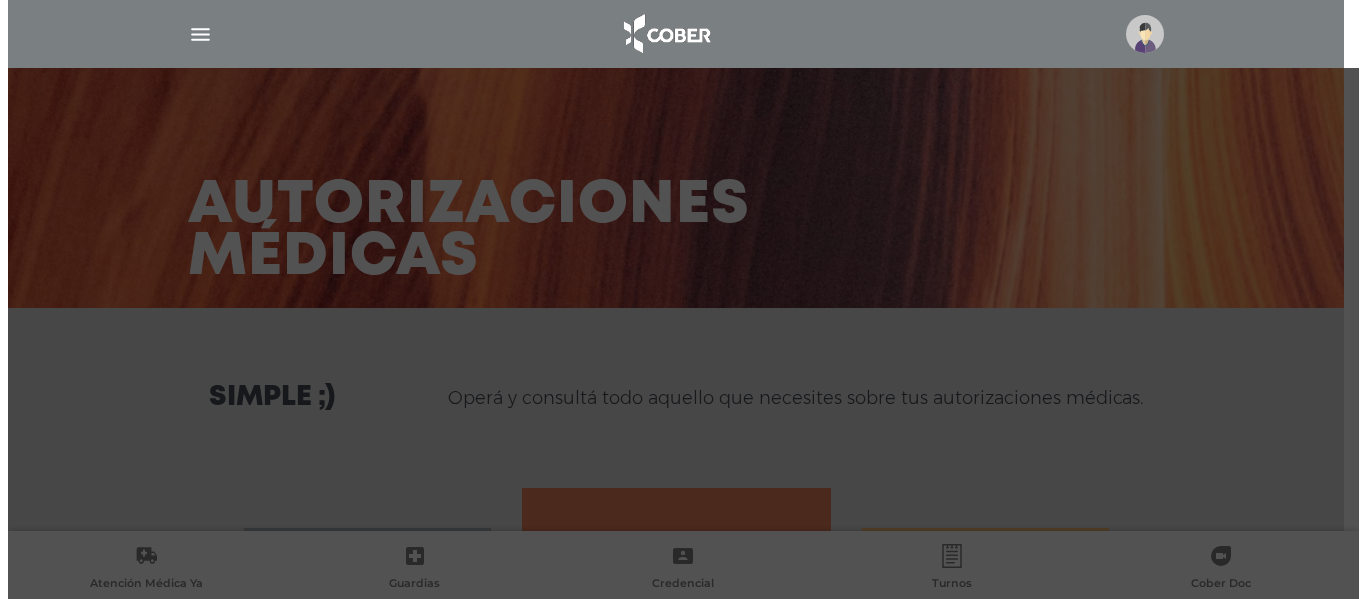 scroll, scrollTop: 0, scrollLeft: 0, axis: both 